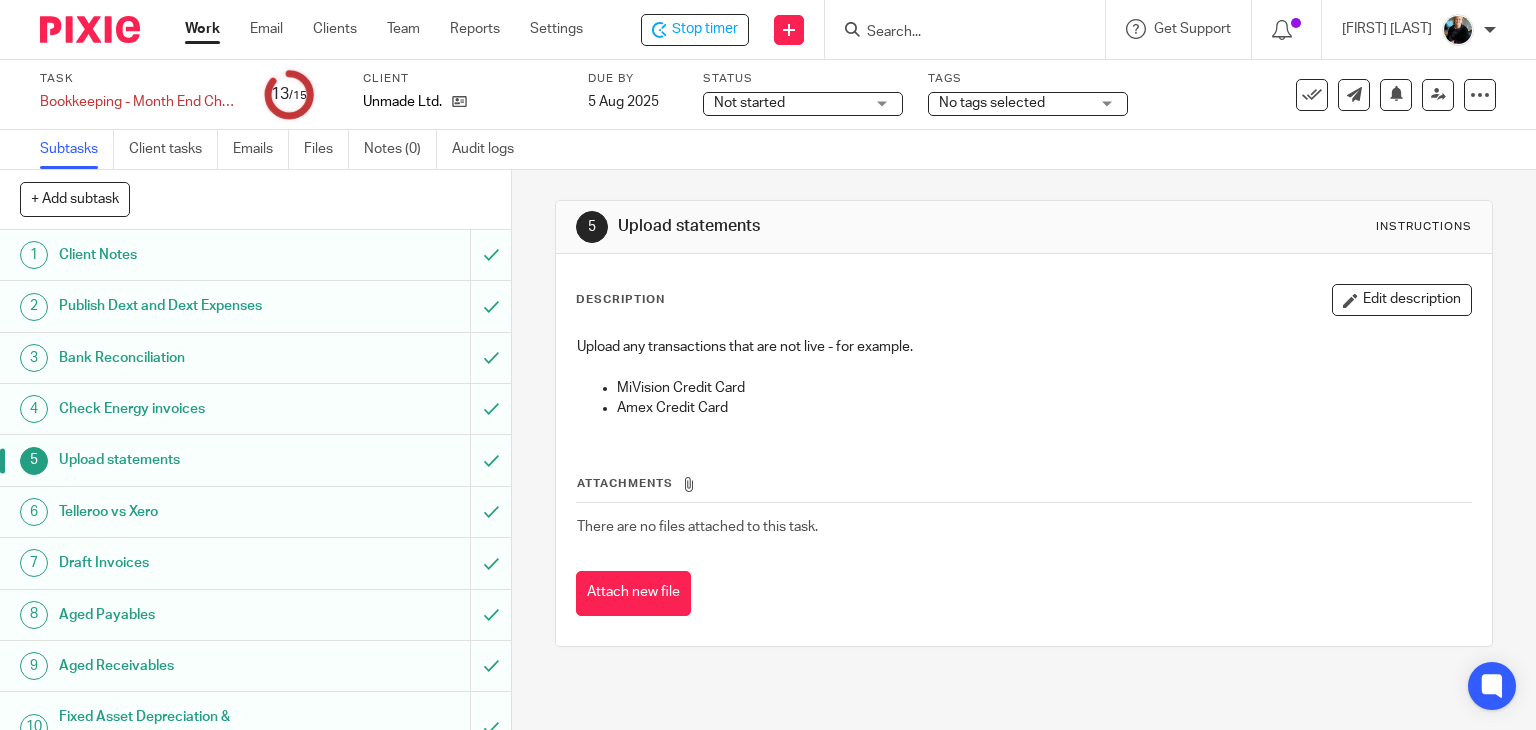 scroll, scrollTop: 0, scrollLeft: 0, axis: both 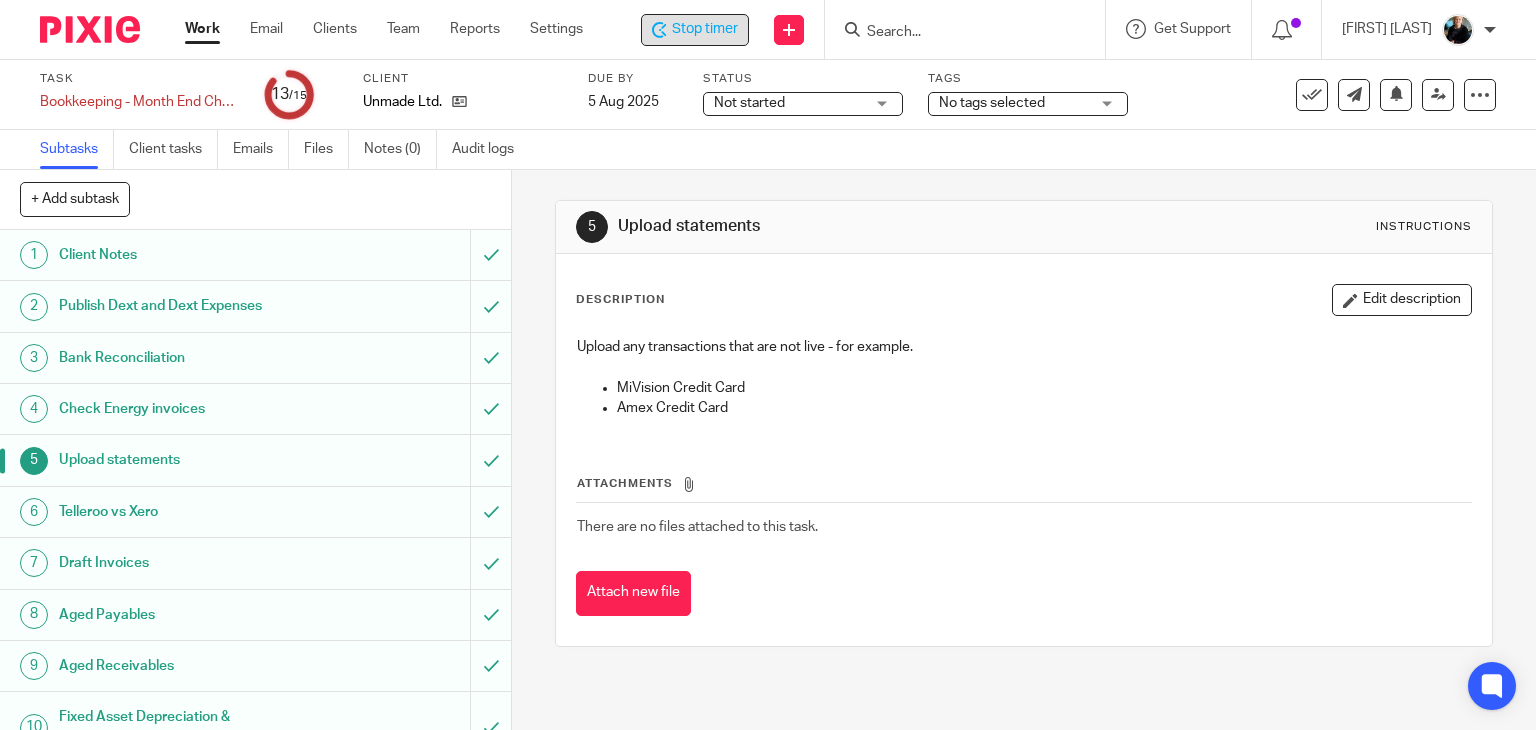 click on "Stop timer" at bounding box center (705, 29) 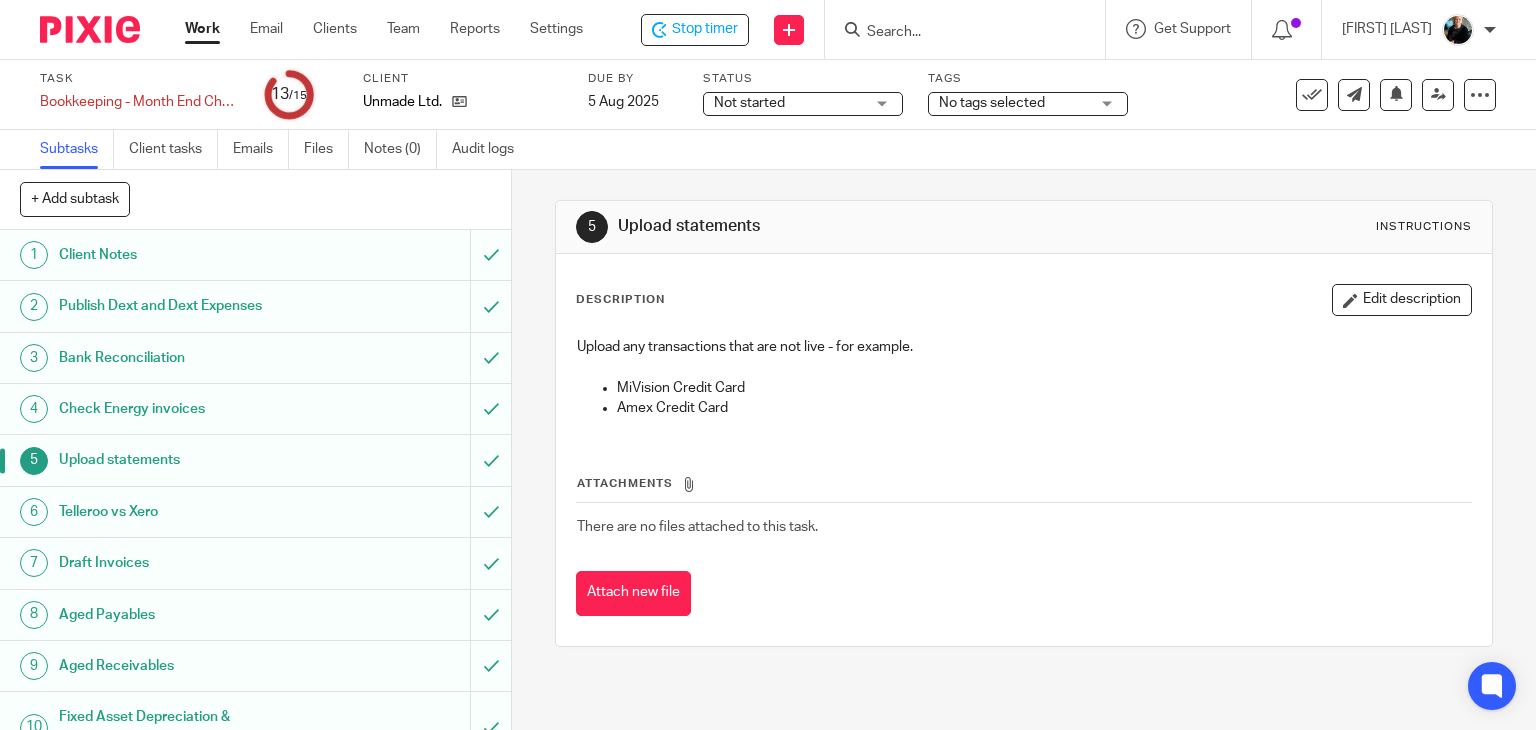 click at bounding box center (955, 33) 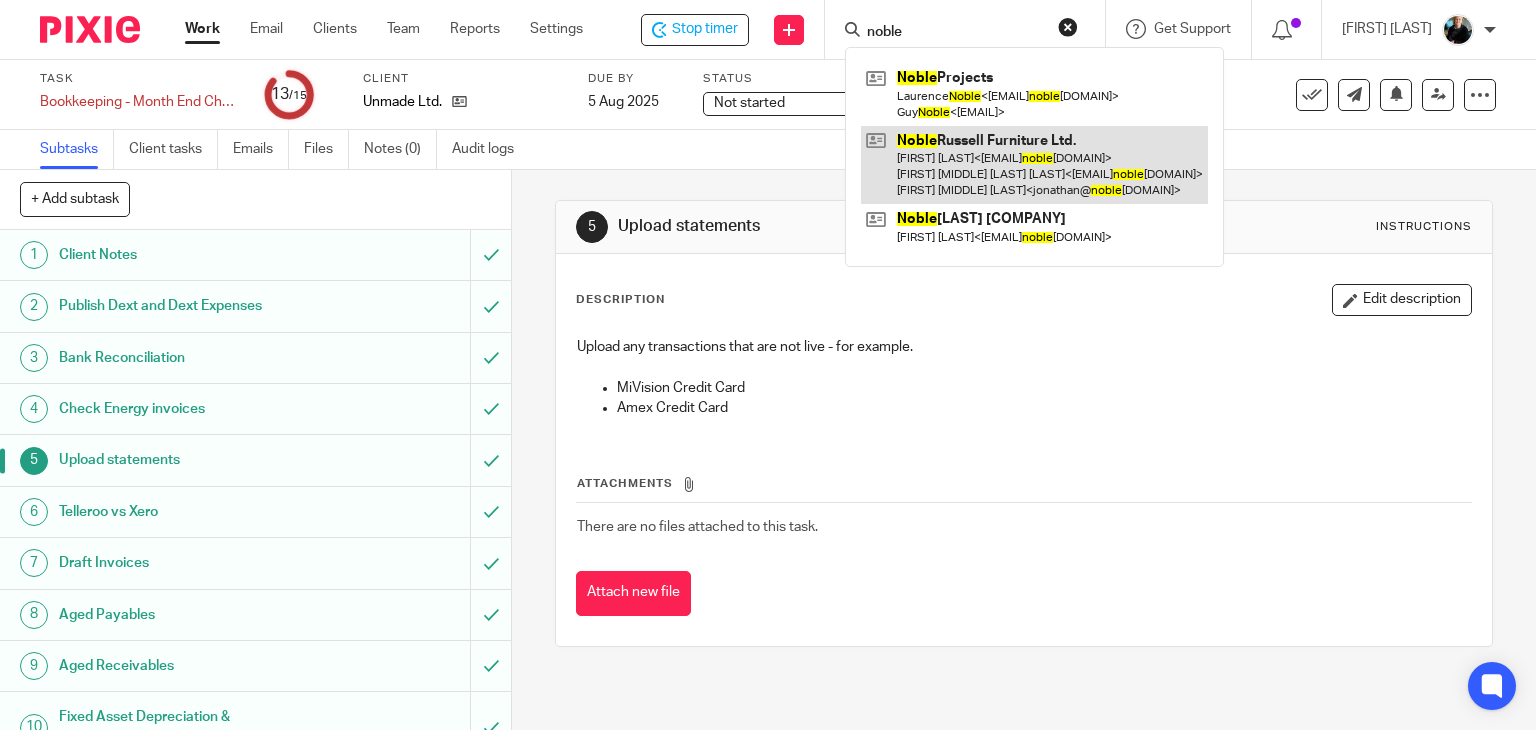 type on "noble" 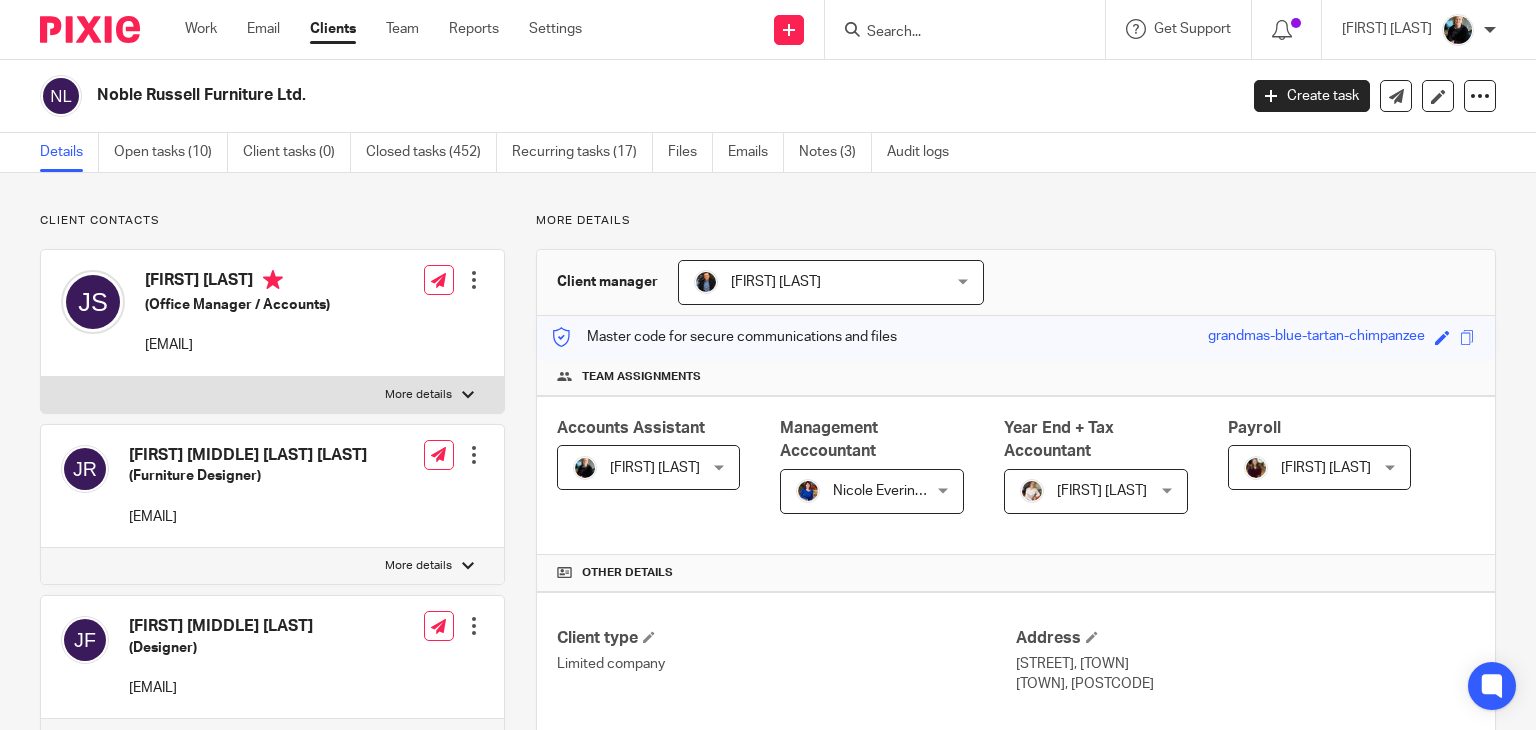 scroll, scrollTop: 0, scrollLeft: 0, axis: both 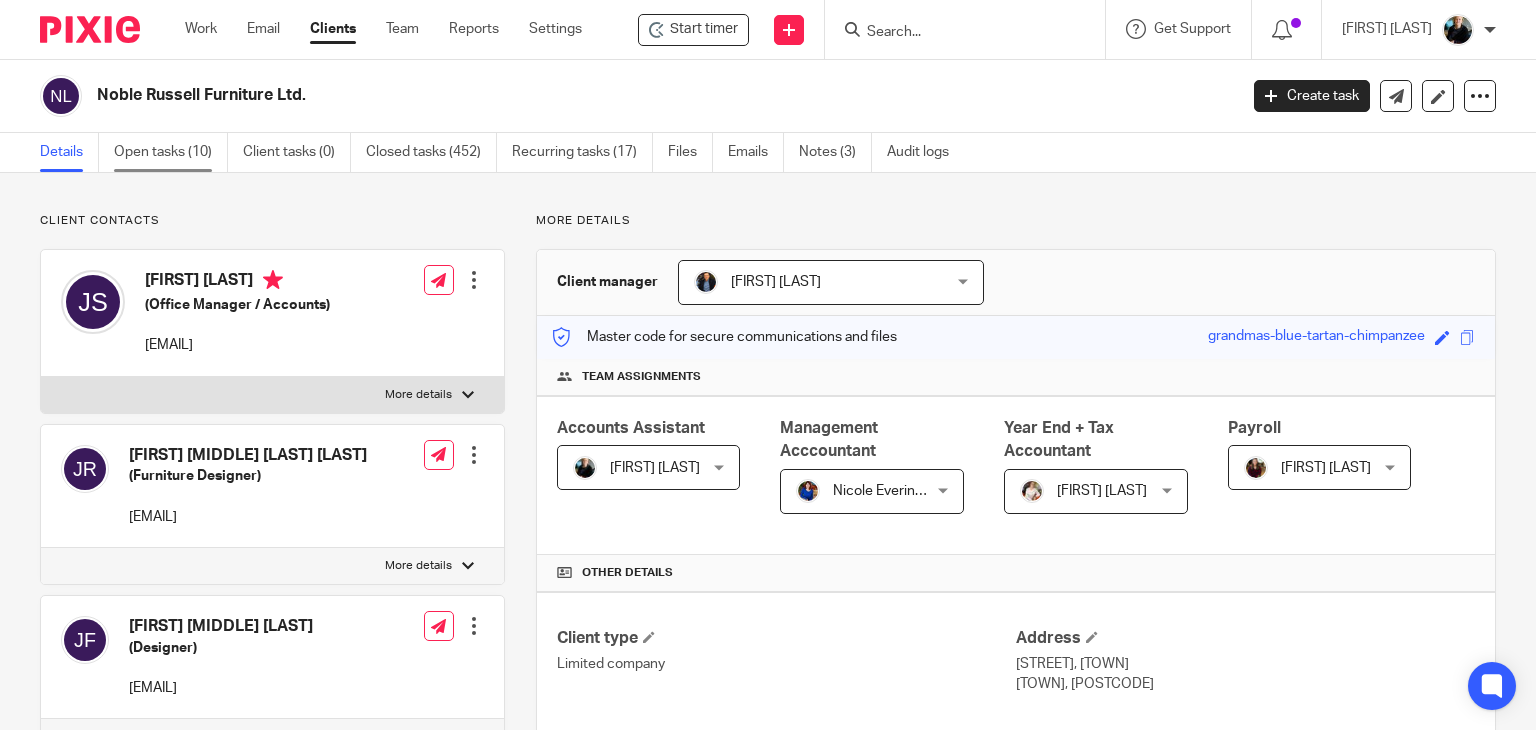 click on "Open tasks (10)" at bounding box center [171, 152] 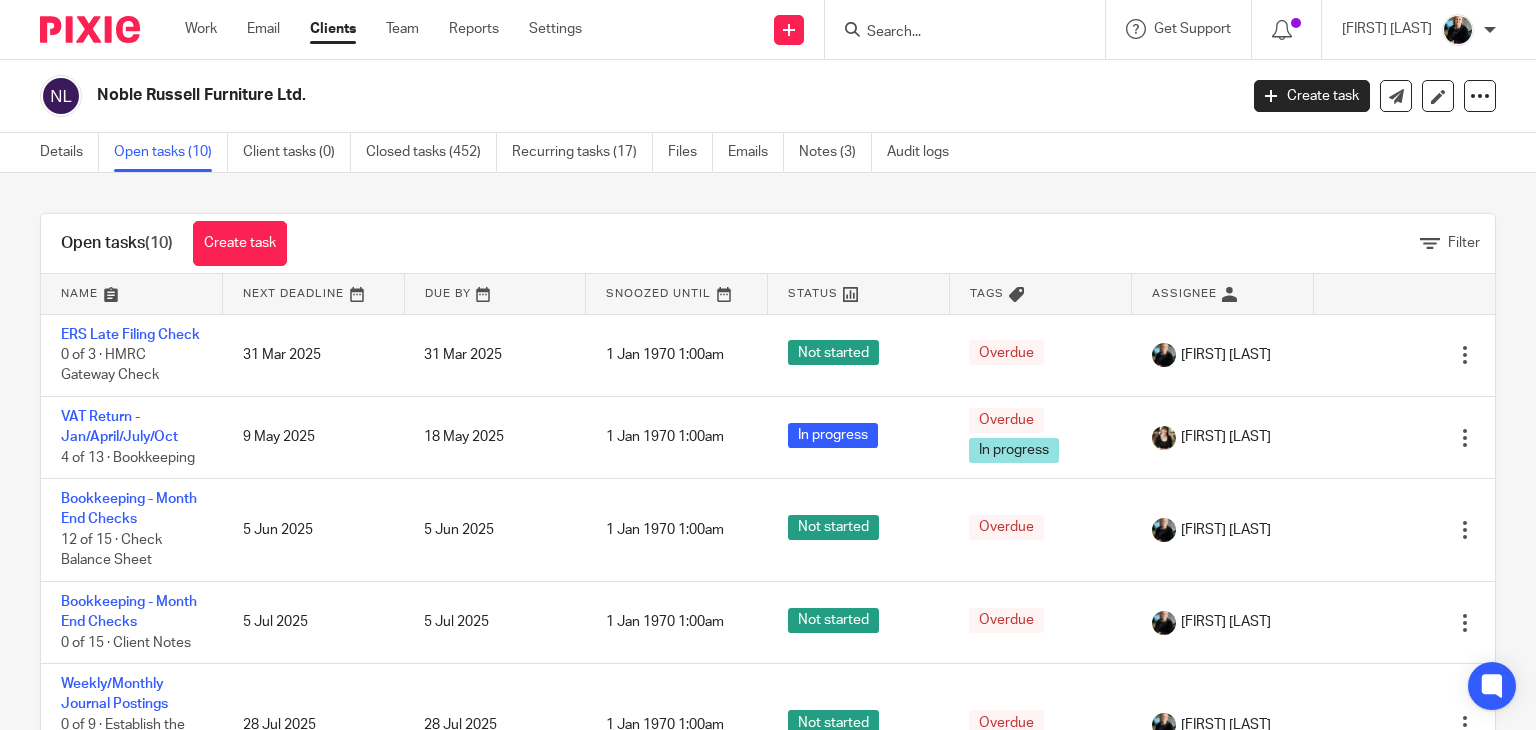 scroll, scrollTop: 0, scrollLeft: 0, axis: both 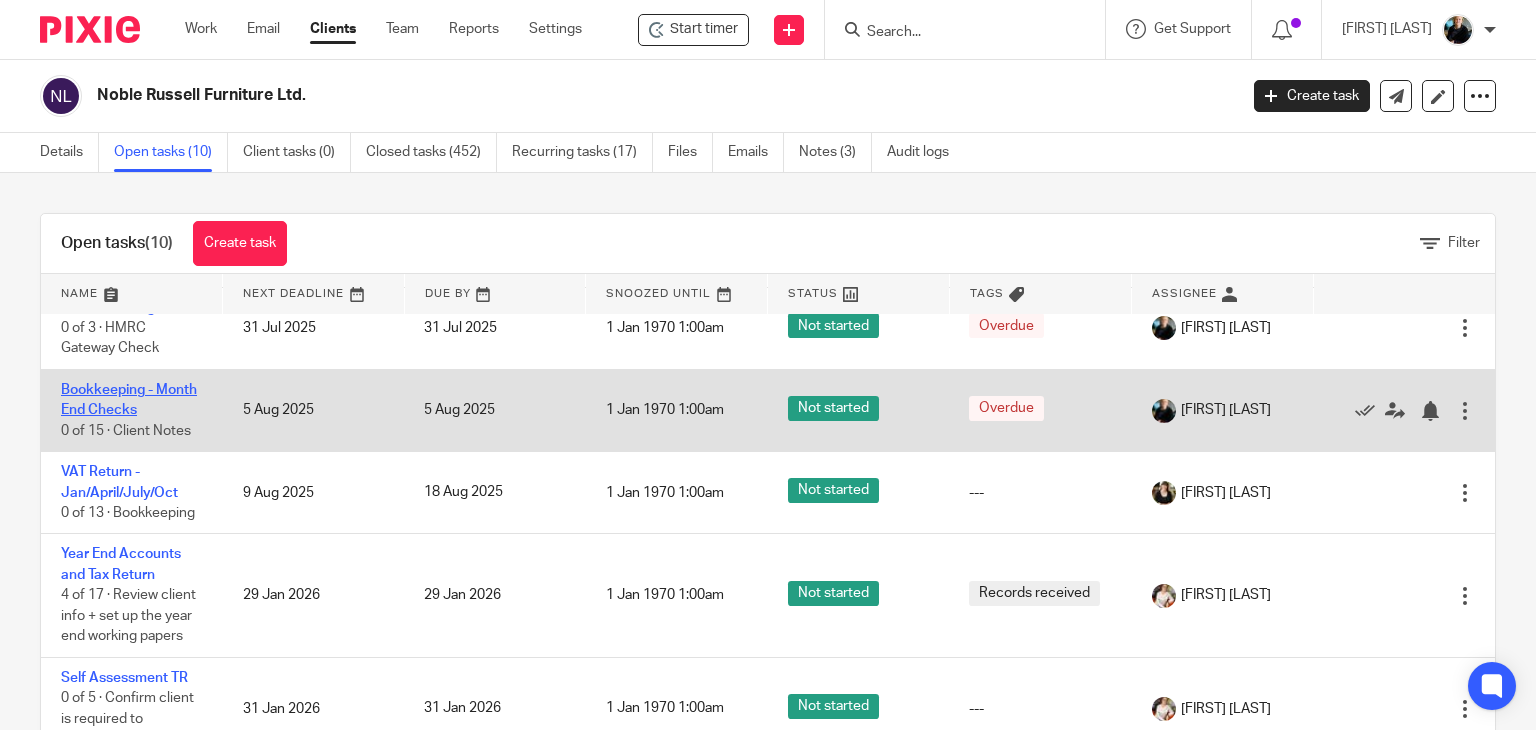 click on "Bookkeeping - Month End Checks" at bounding box center (129, 400) 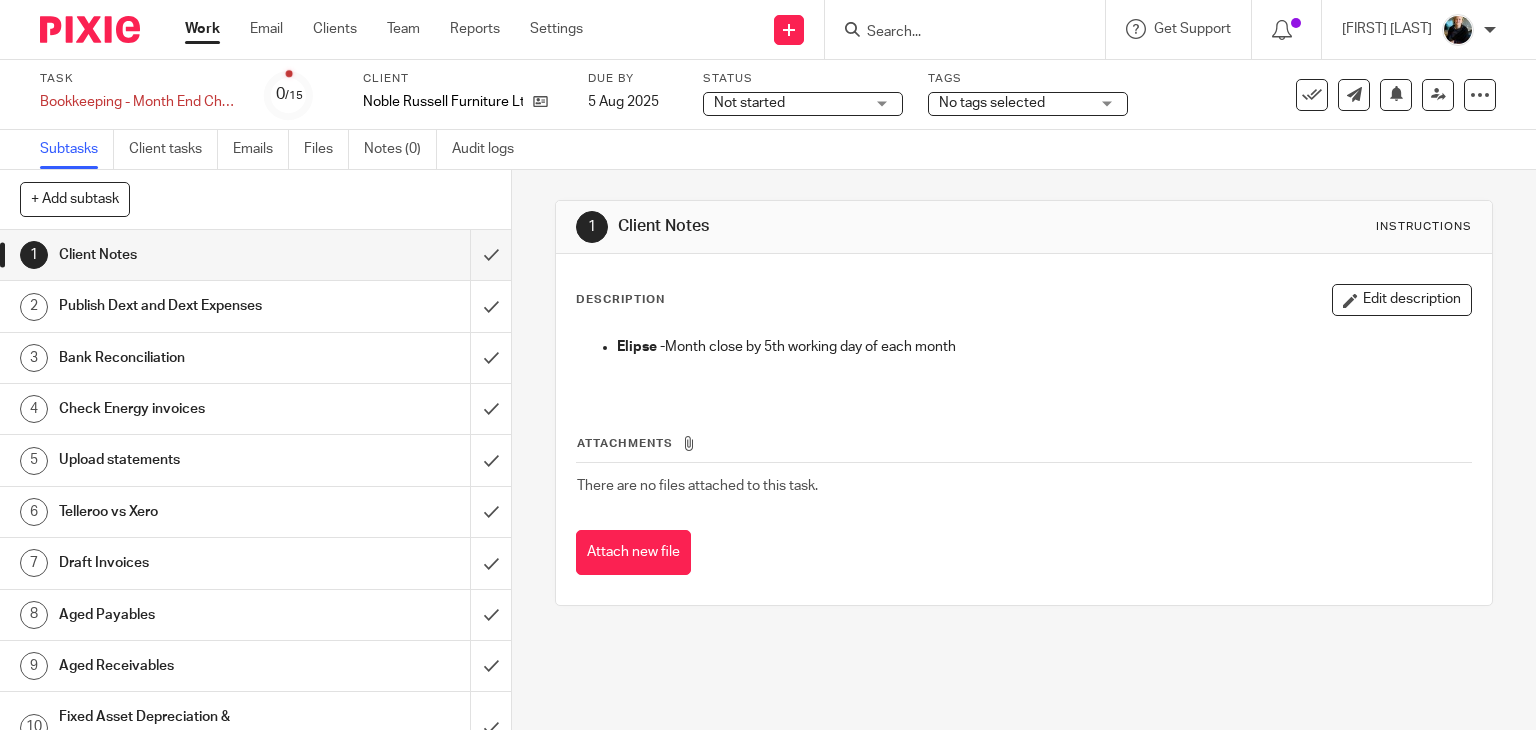 scroll, scrollTop: 0, scrollLeft: 0, axis: both 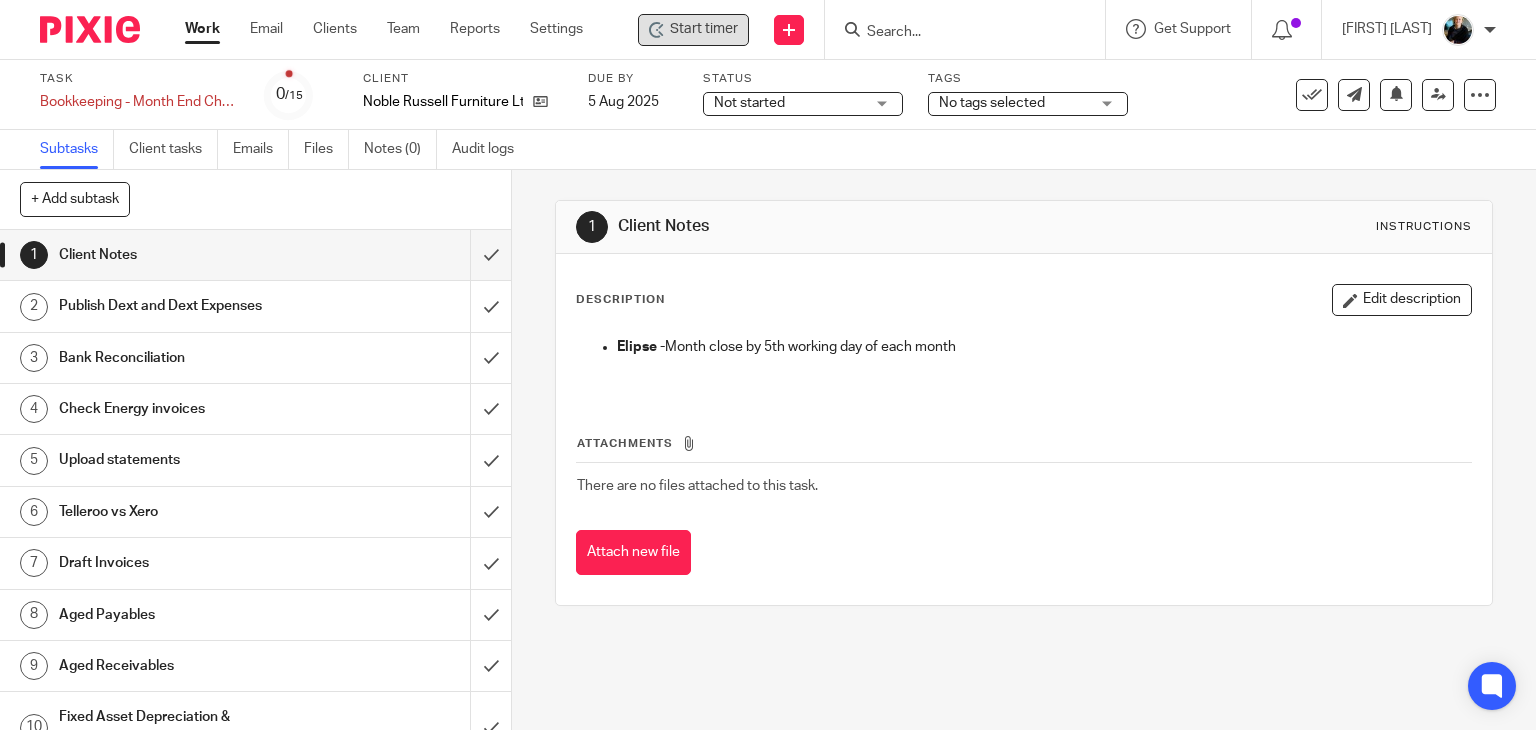 click on "Start timer" at bounding box center (704, 29) 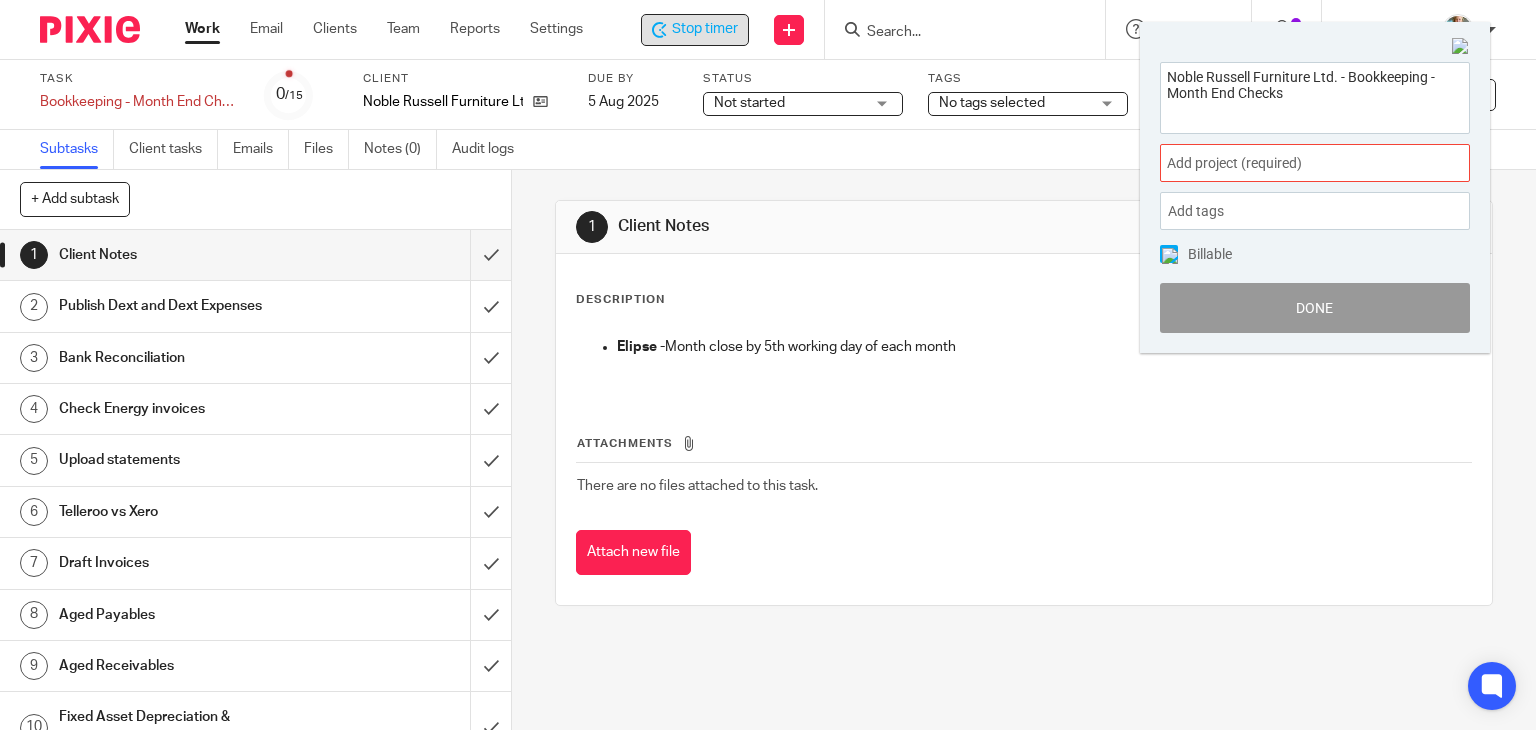 click on "Noble Russell Furniture Ltd. - Bookkeeping - Month End Checks Add project (required) :  Add tags Leave Payment run R&D adjustment claim R&D Tax Credit Claim Request for Information VAT enquiry Create new tag Create new tag Add Cancel Billable Done" at bounding box center [1315, 198] 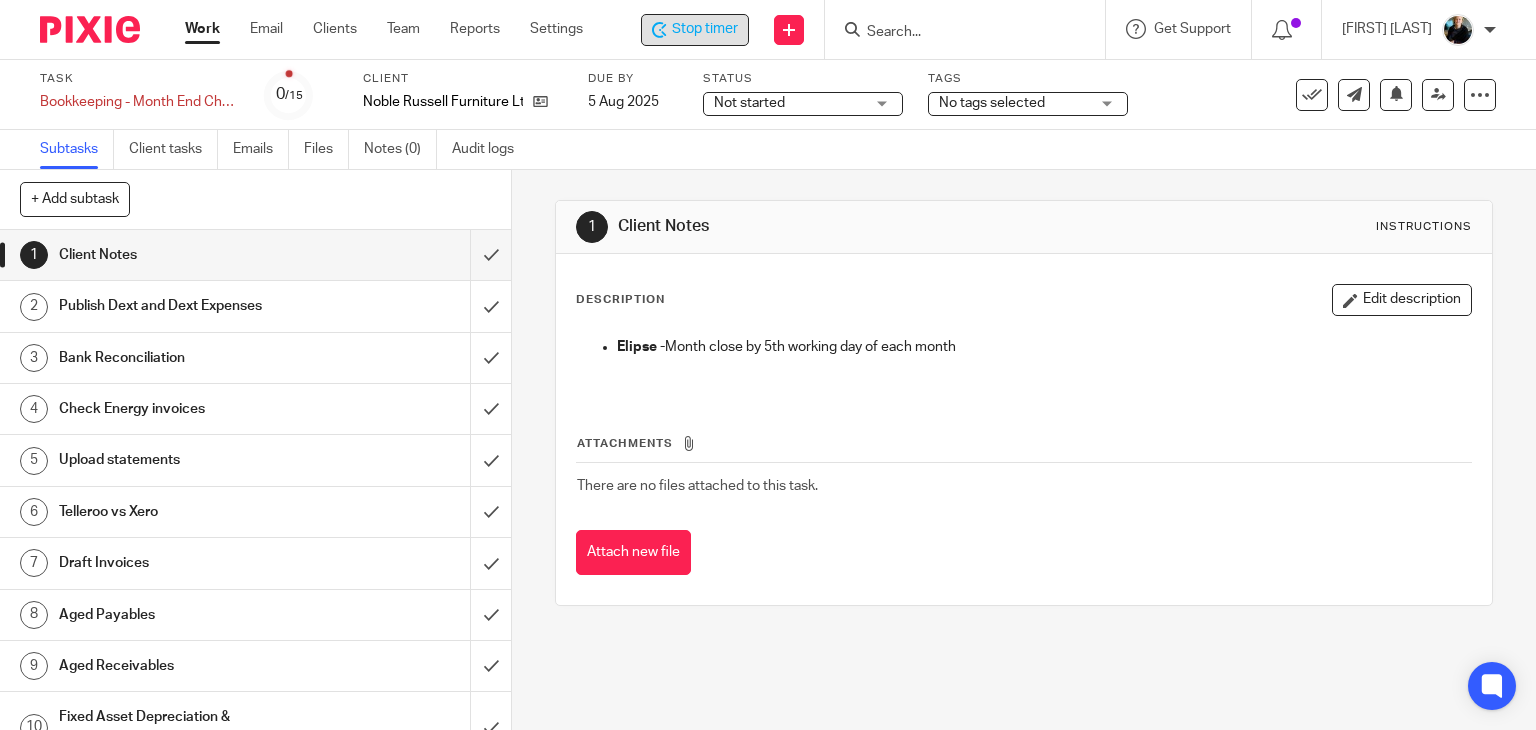 click on "Stop timer" at bounding box center [705, 29] 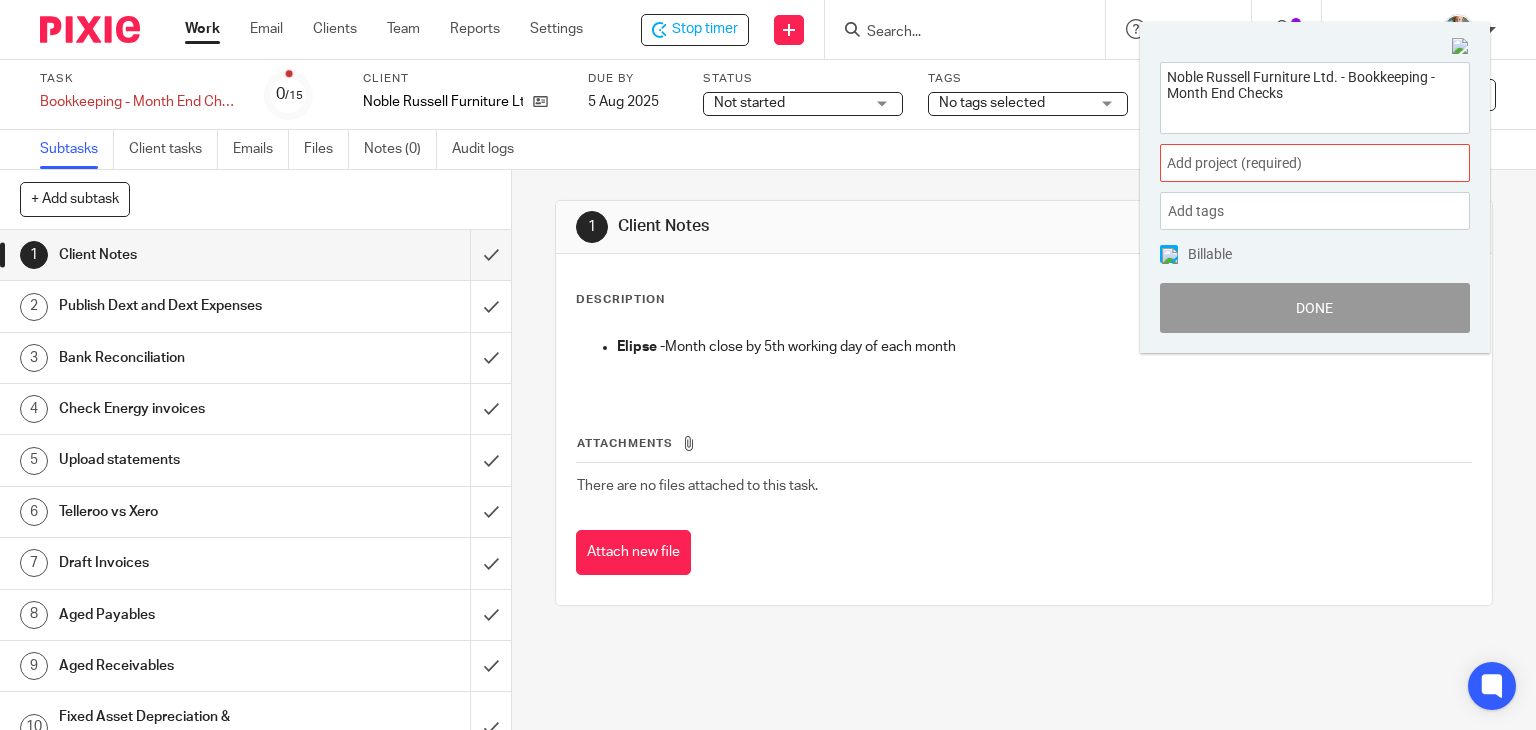 click on "Done" at bounding box center (1315, 308) 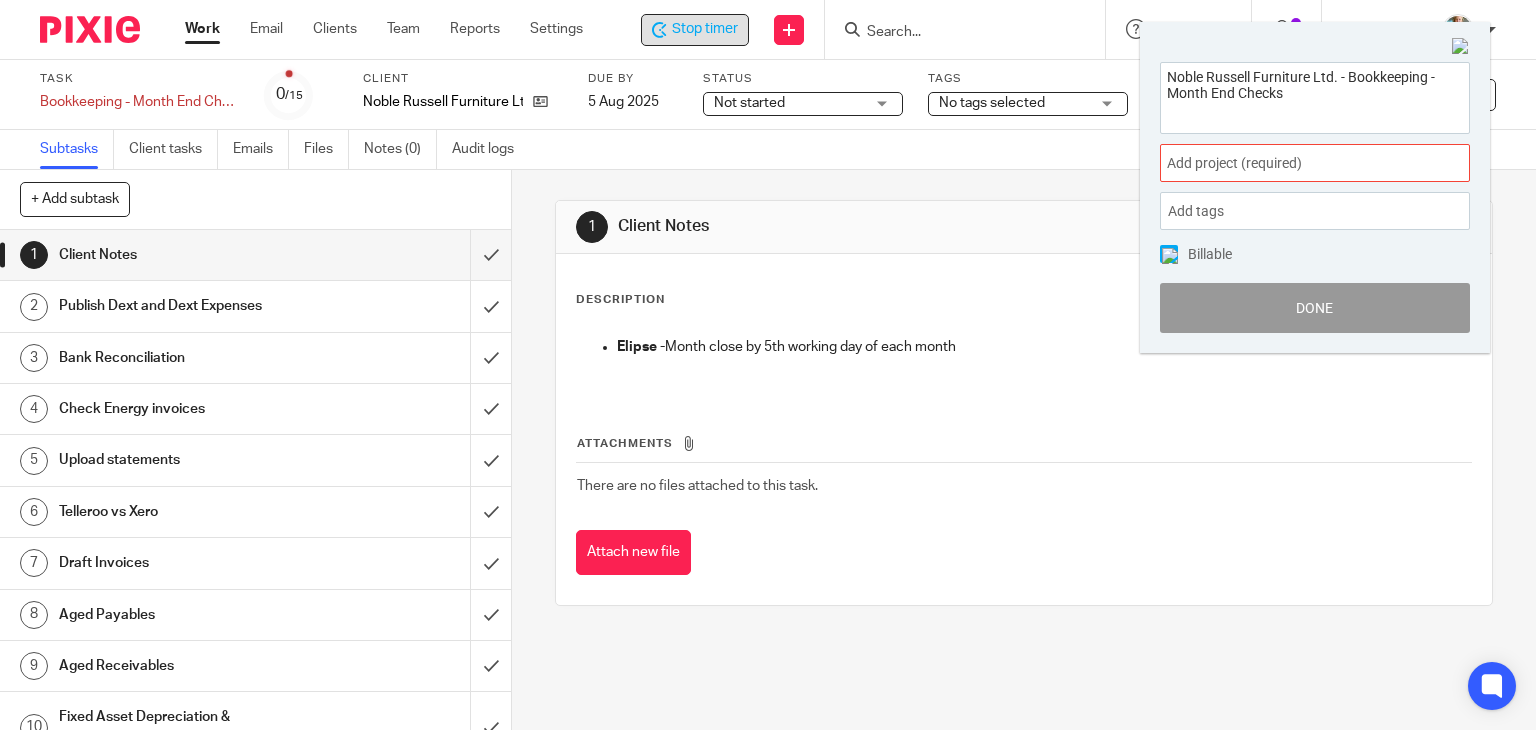 click on "Stop timer" at bounding box center [705, 29] 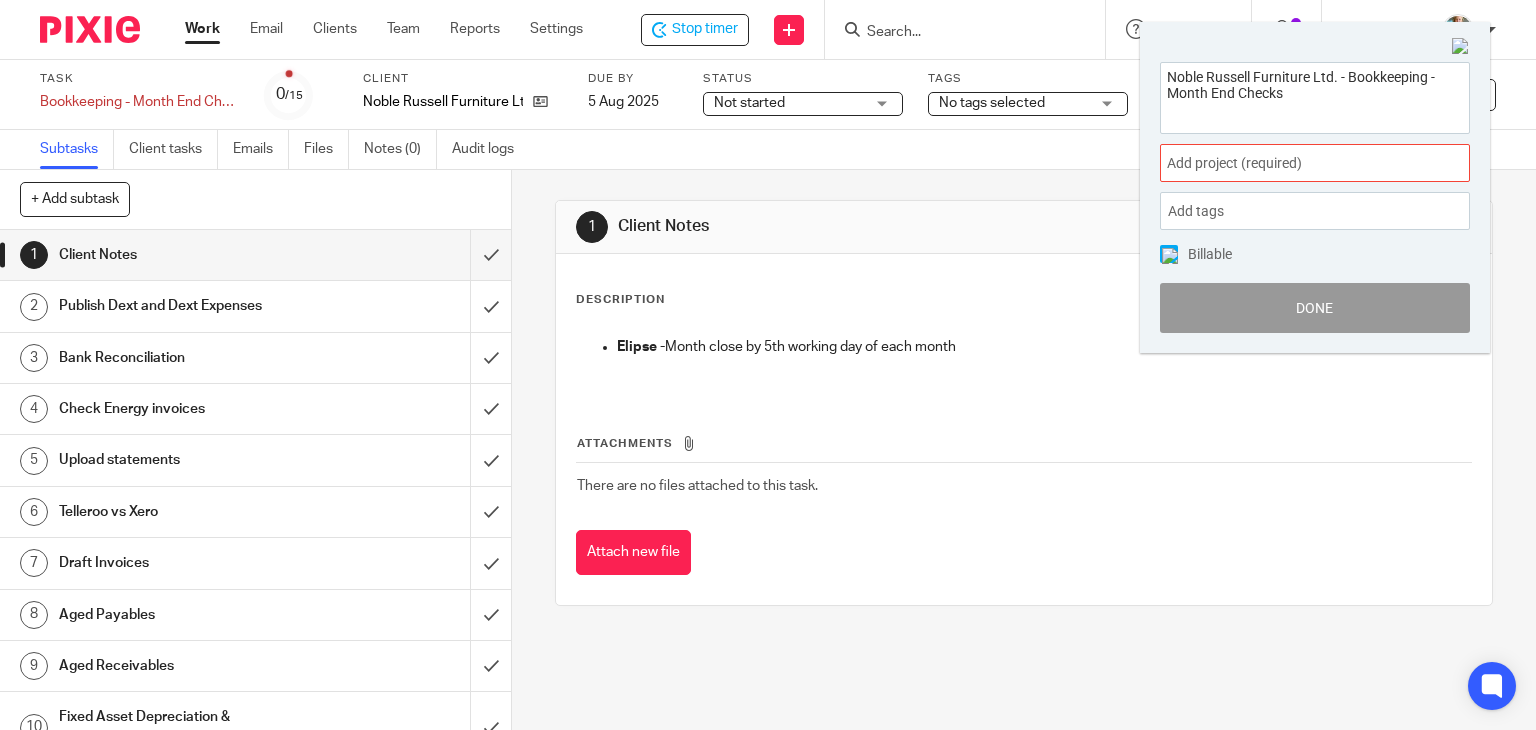 click on "Add project (required) :" at bounding box center (1293, 163) 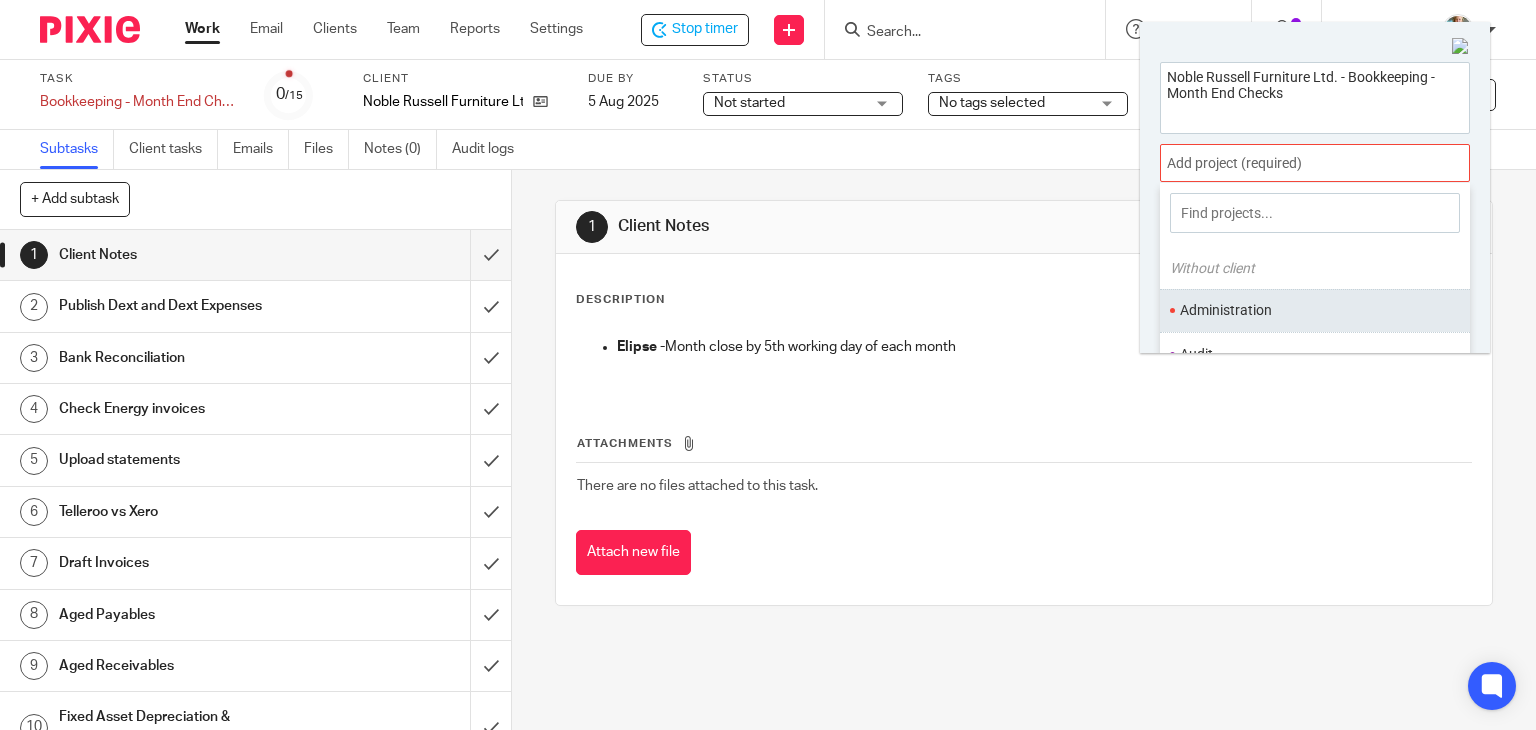 scroll, scrollTop: 100, scrollLeft: 0, axis: vertical 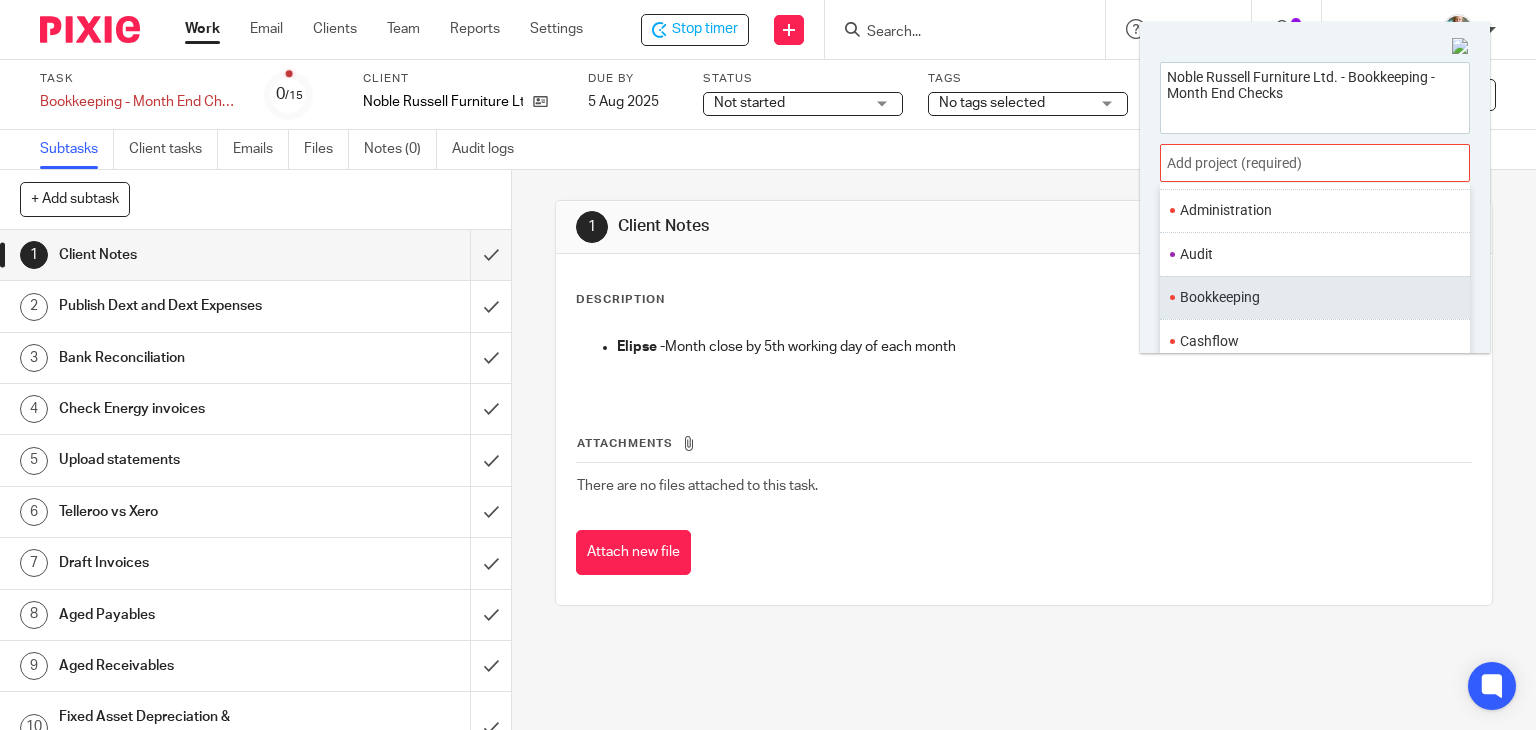 click on "Bookkeeping" at bounding box center (1310, 297) 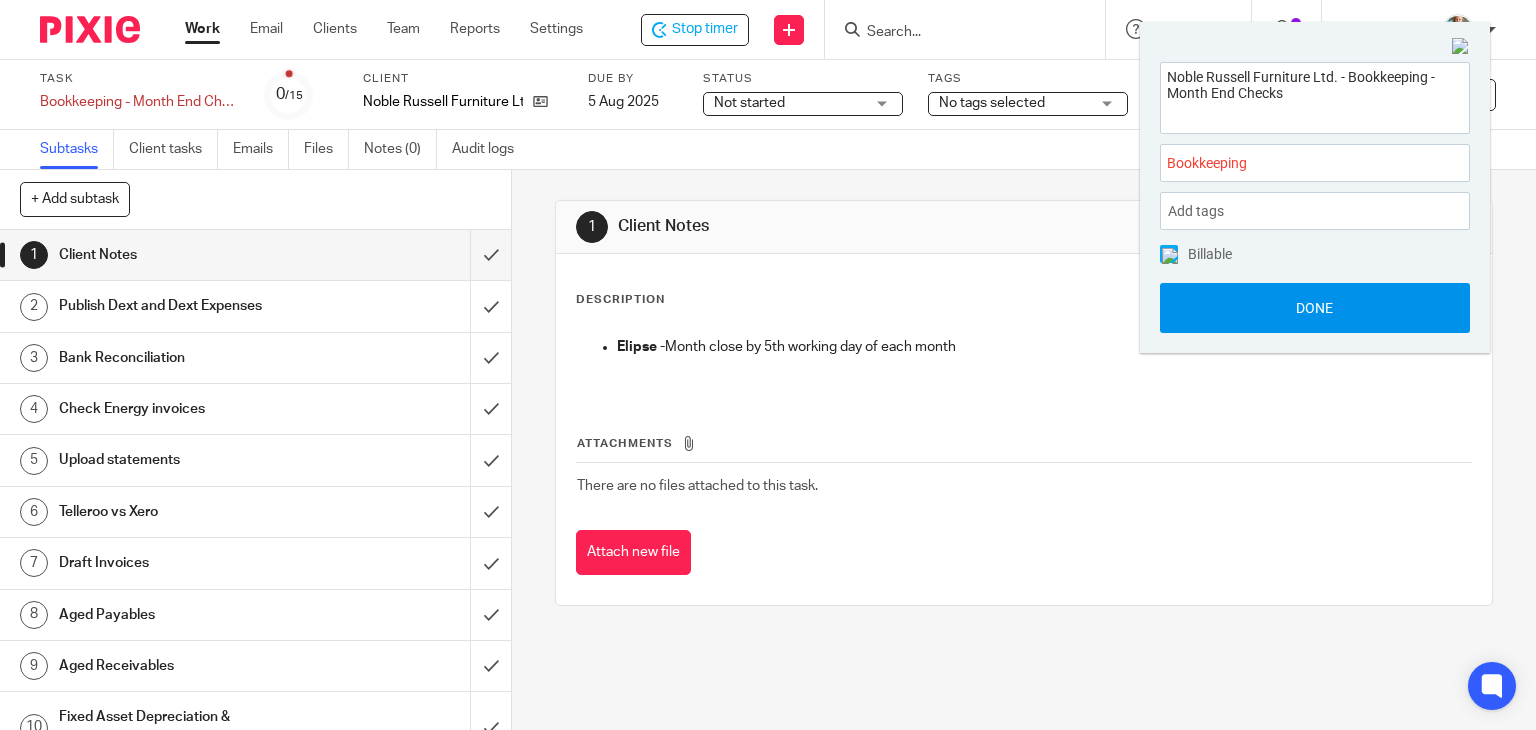 click on "Done" at bounding box center (1315, 308) 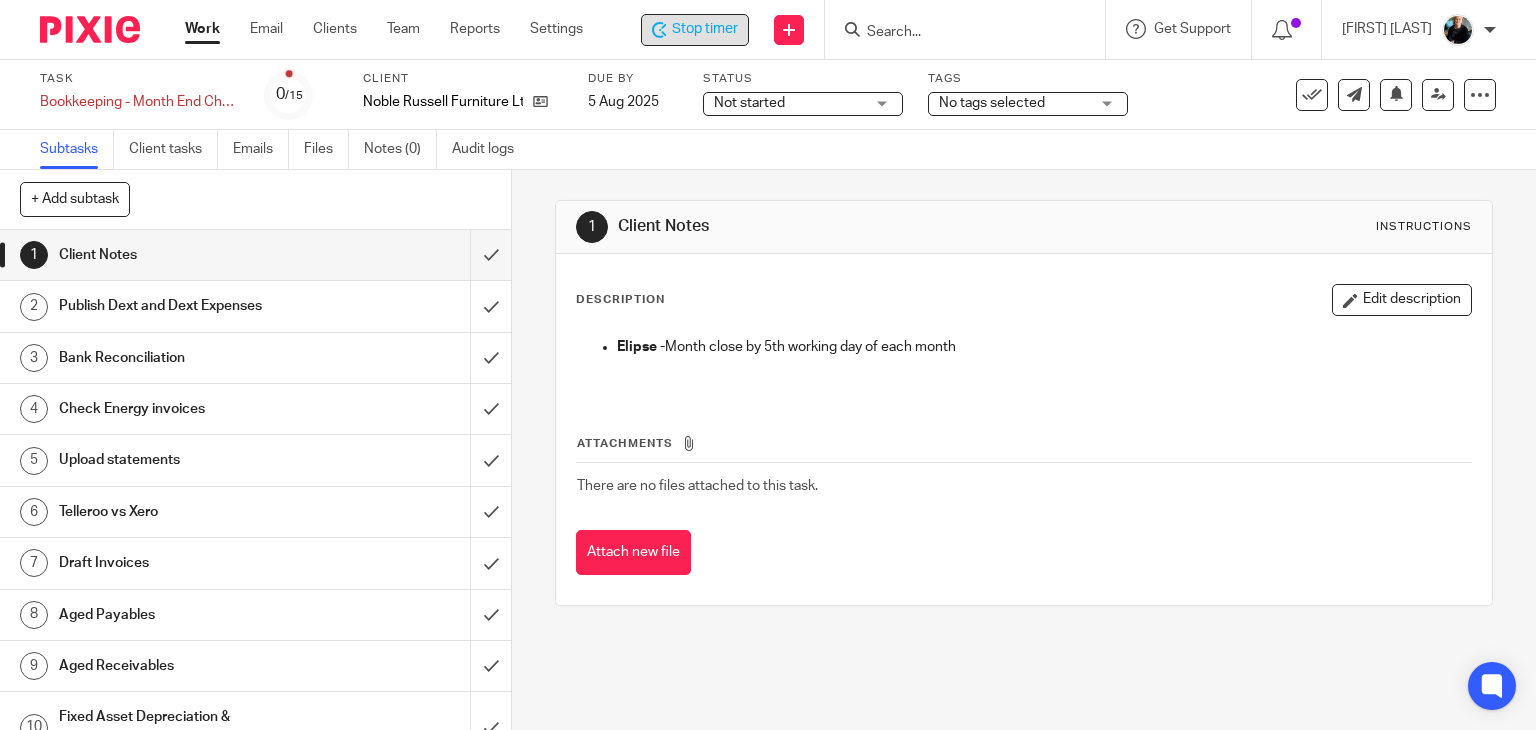 click on "Stop timer" at bounding box center [705, 29] 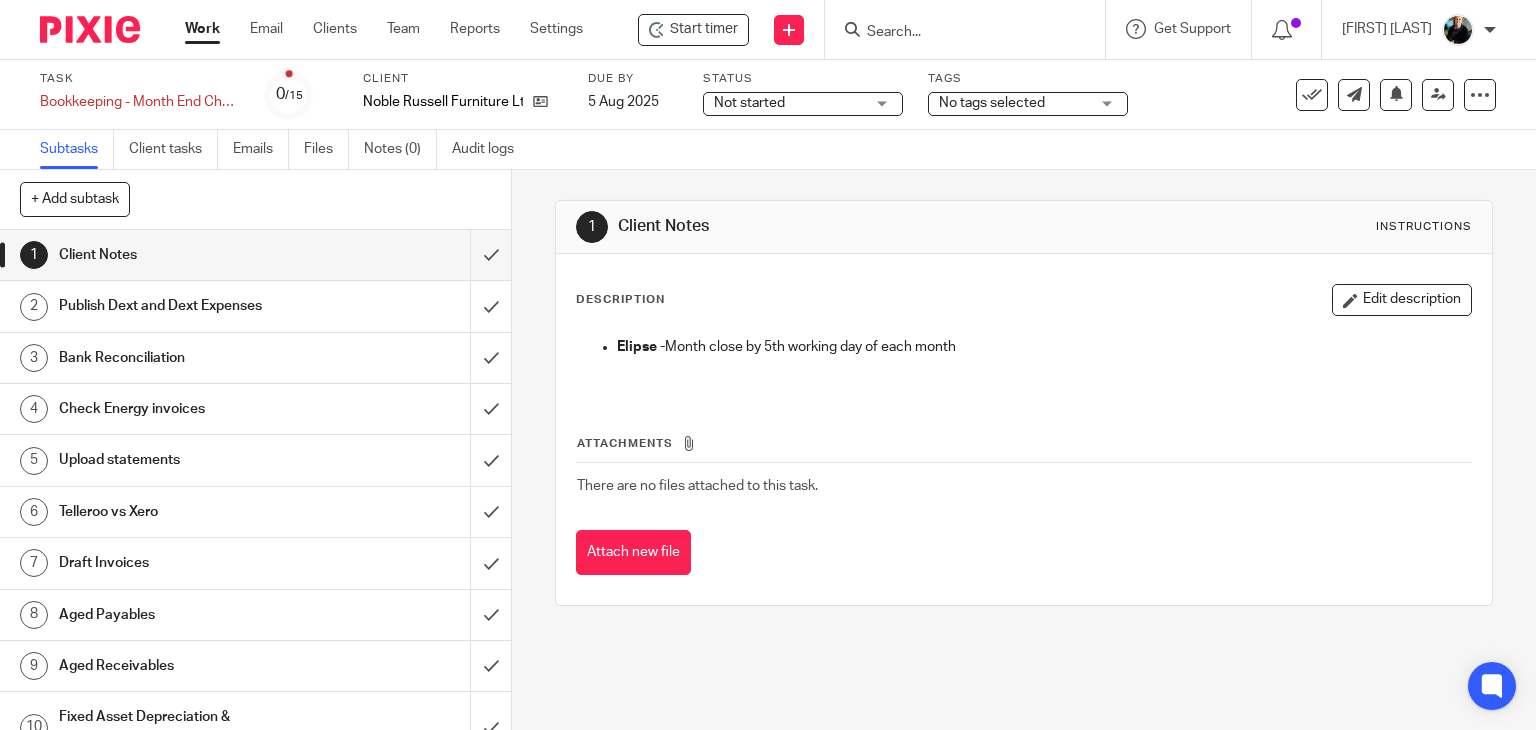 click at bounding box center (955, 33) 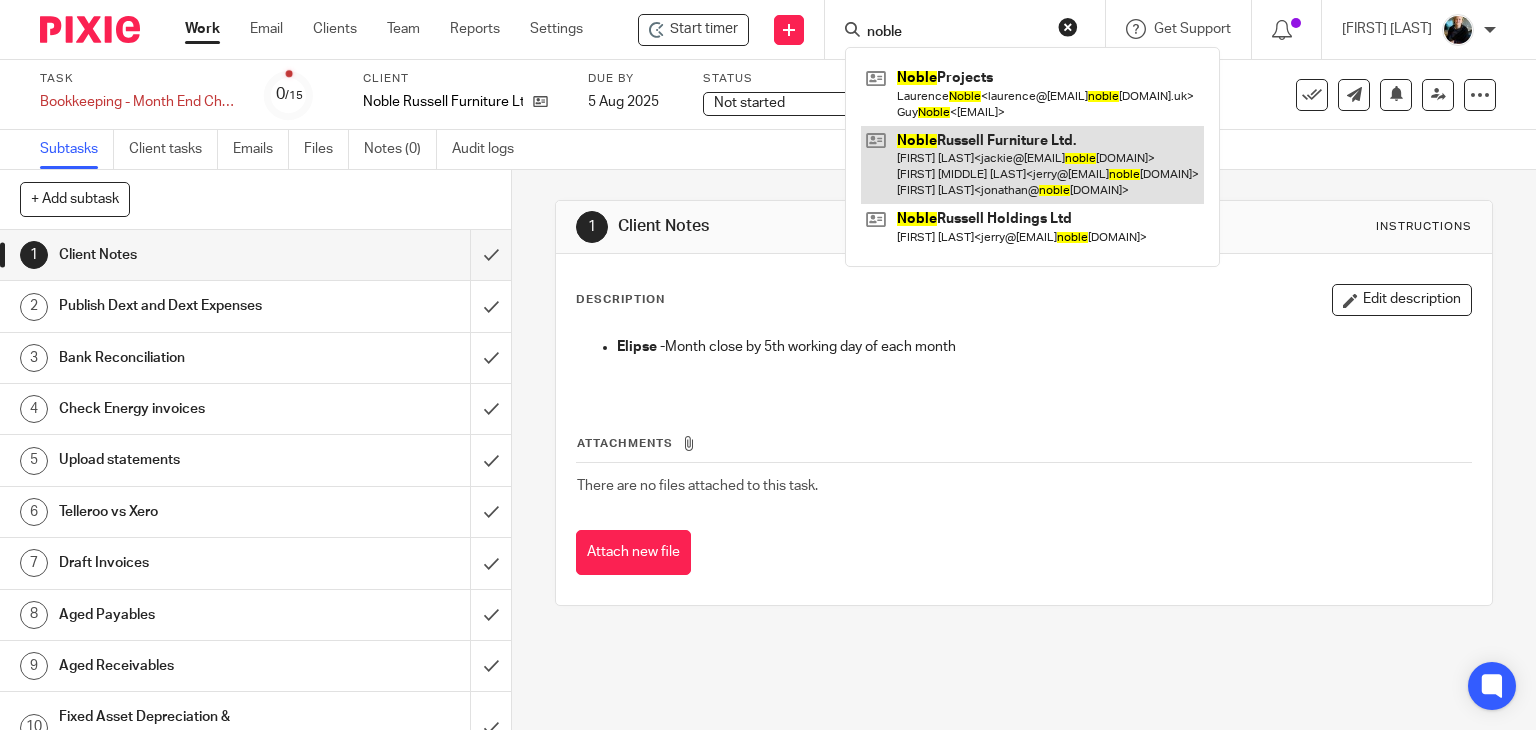type on "noble" 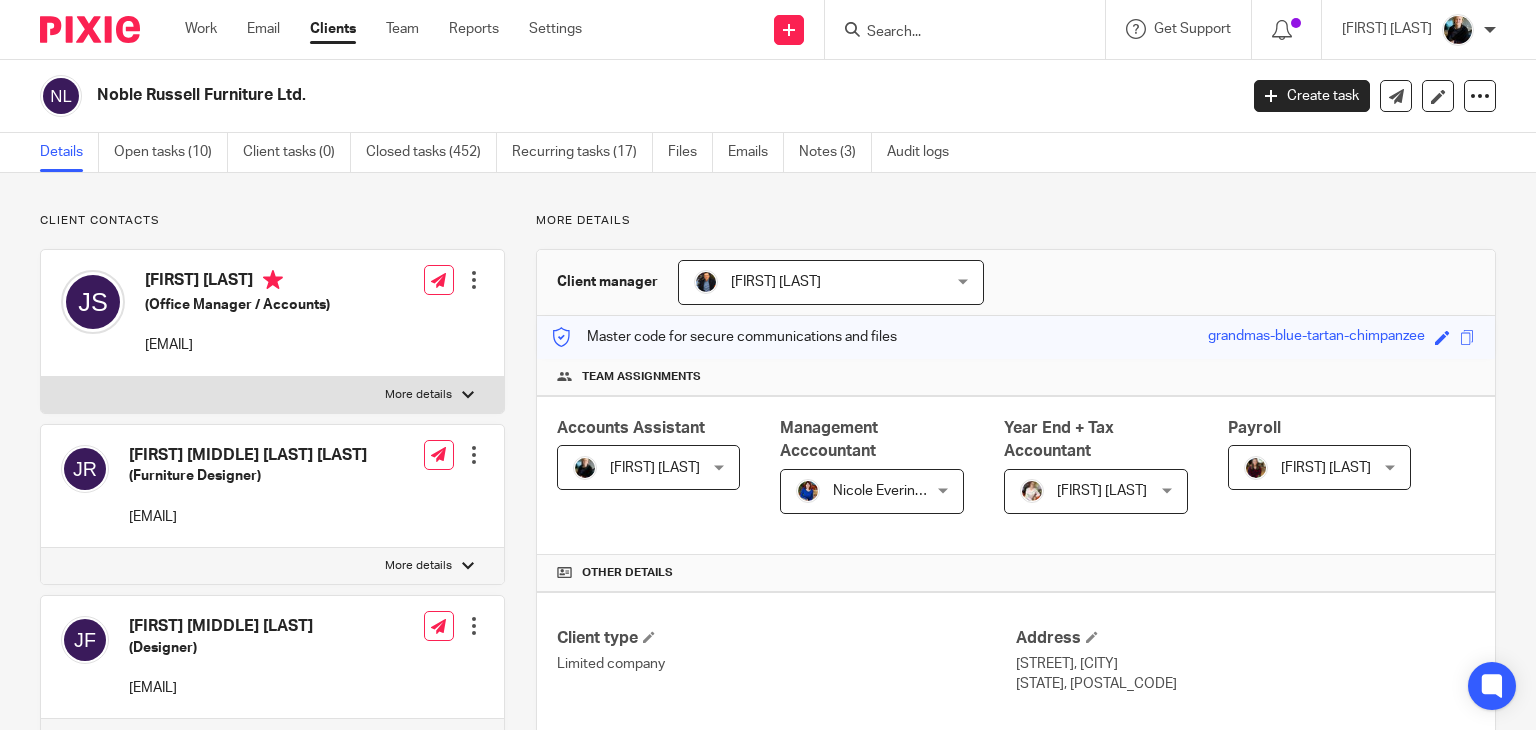 scroll, scrollTop: 0, scrollLeft: 0, axis: both 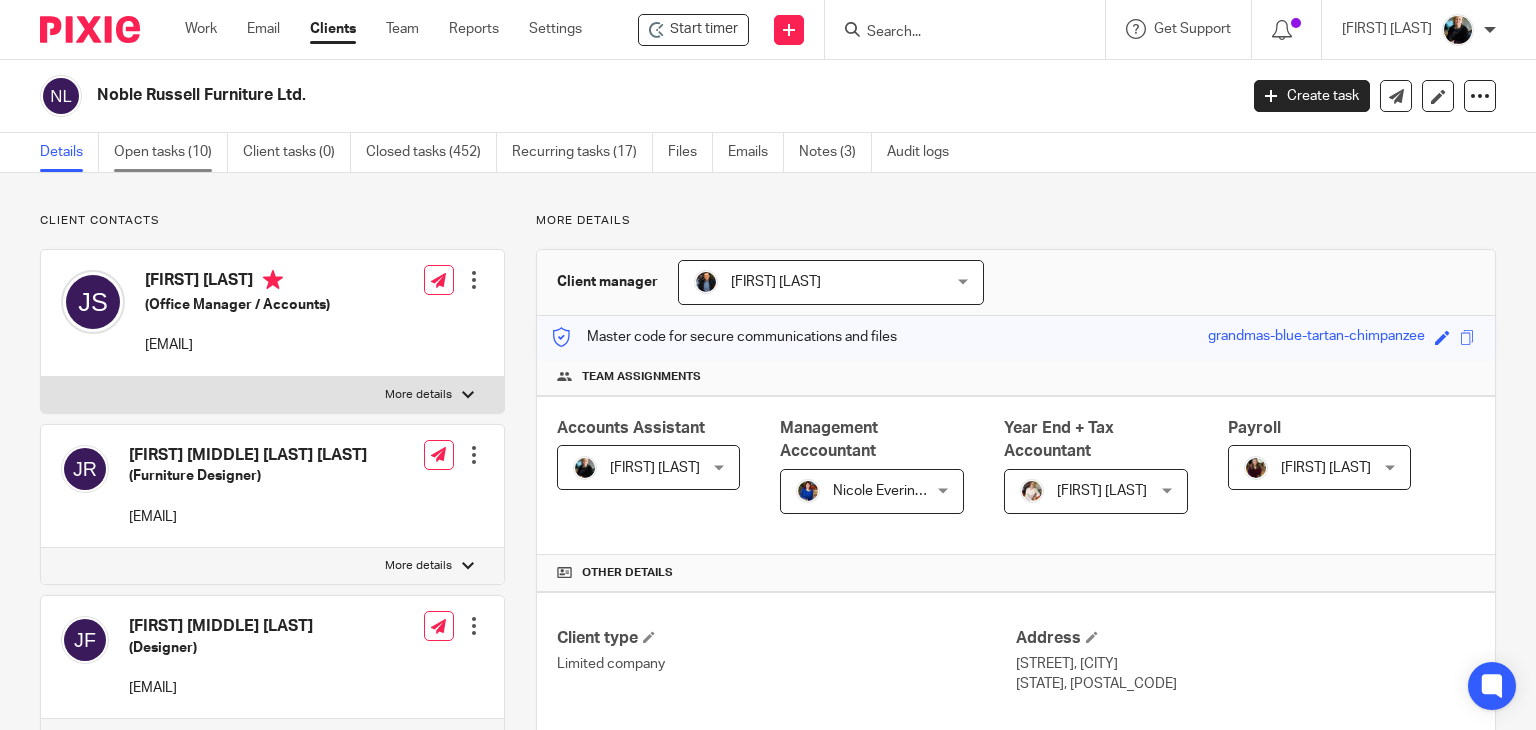 click on "Open tasks (10)" at bounding box center (171, 152) 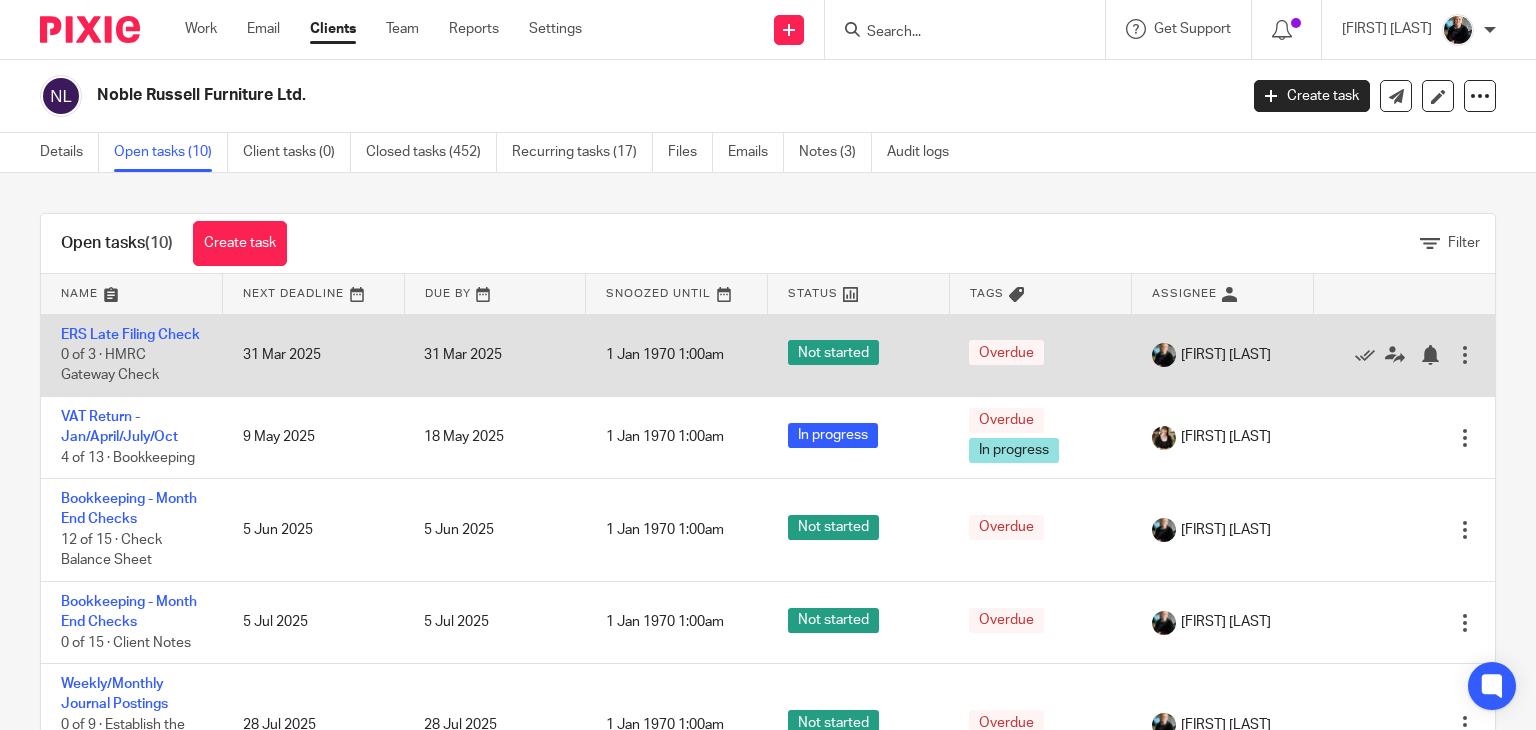 scroll, scrollTop: 0, scrollLeft: 0, axis: both 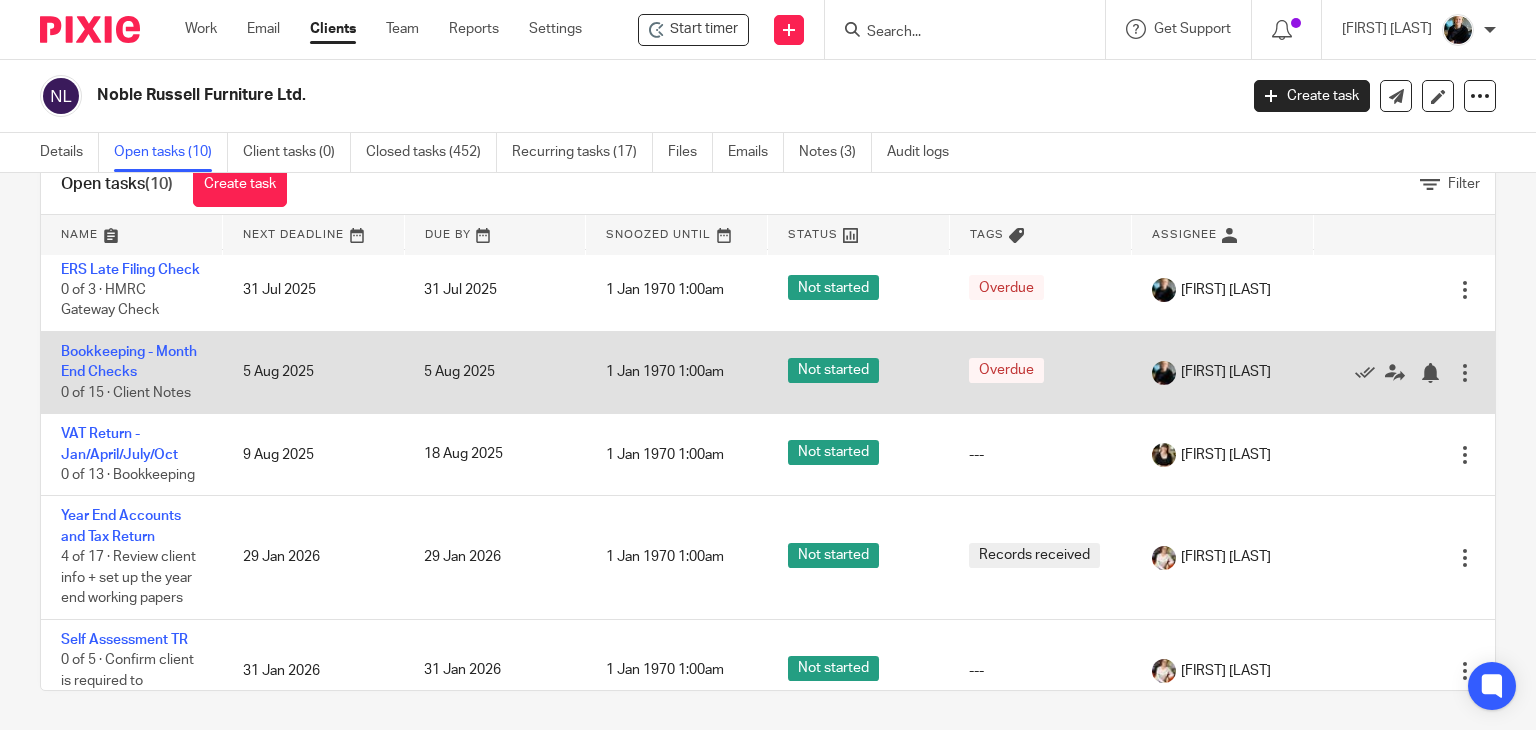 click on "5 Aug 2025" at bounding box center (314, 372) 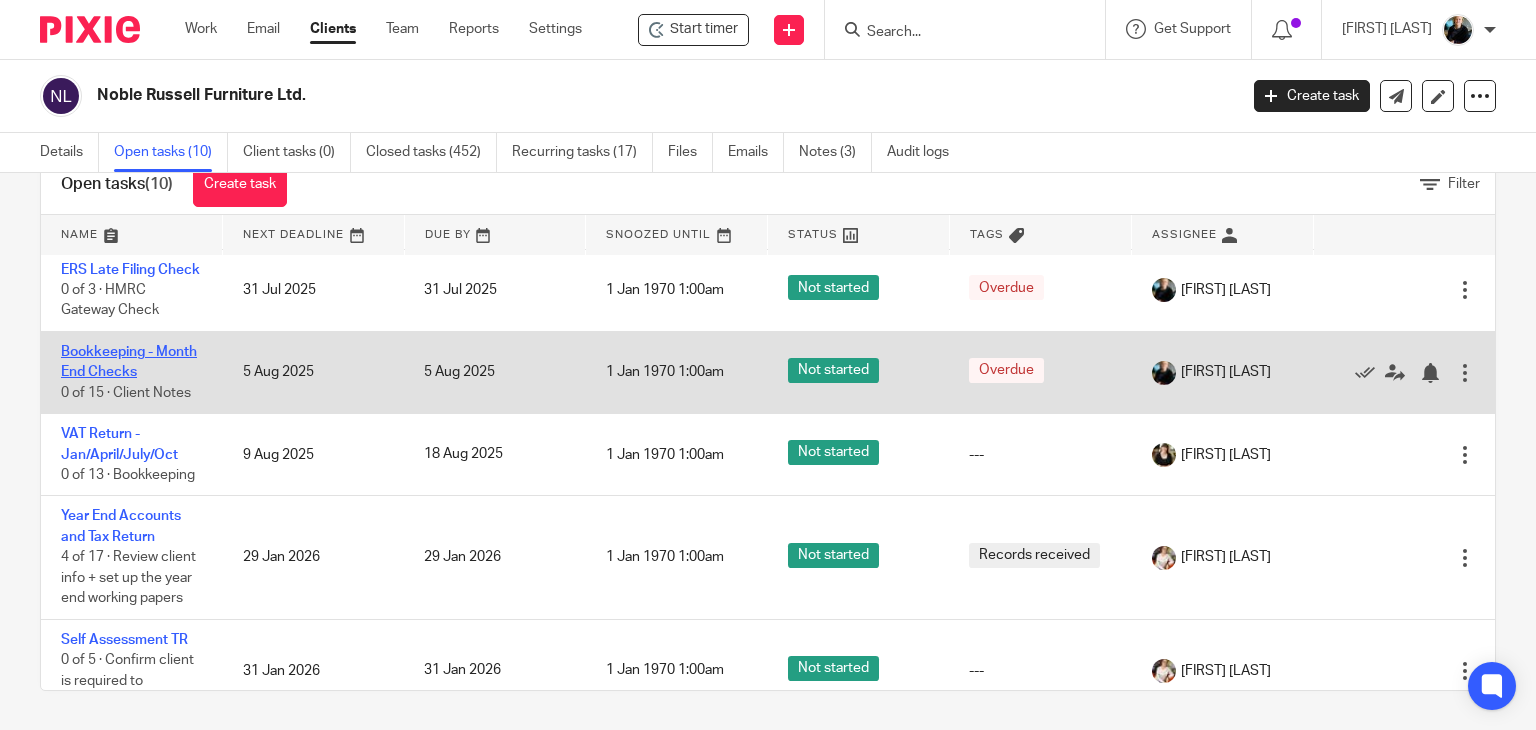 click on "Bookkeeping - Month End Checks" at bounding box center [129, 362] 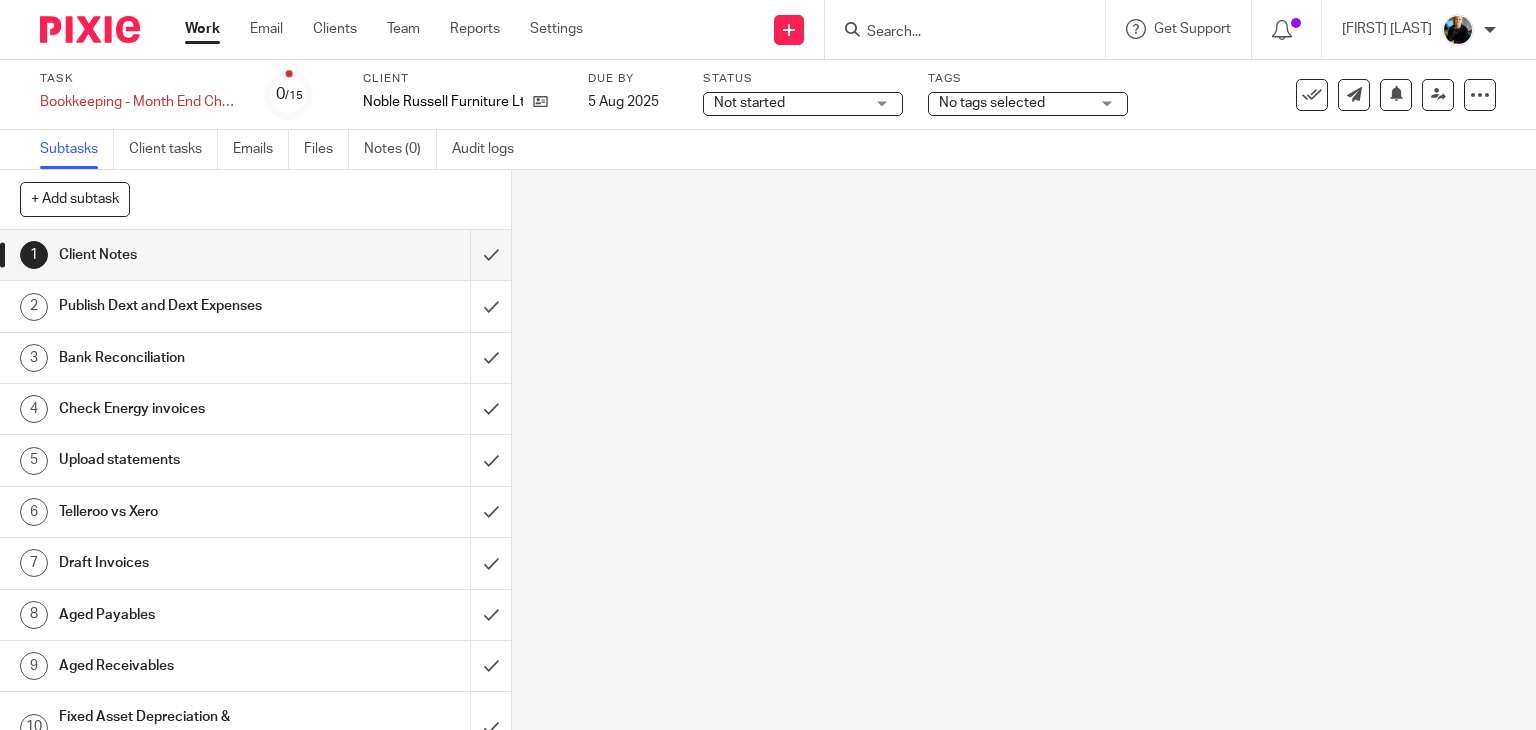 scroll, scrollTop: 0, scrollLeft: 0, axis: both 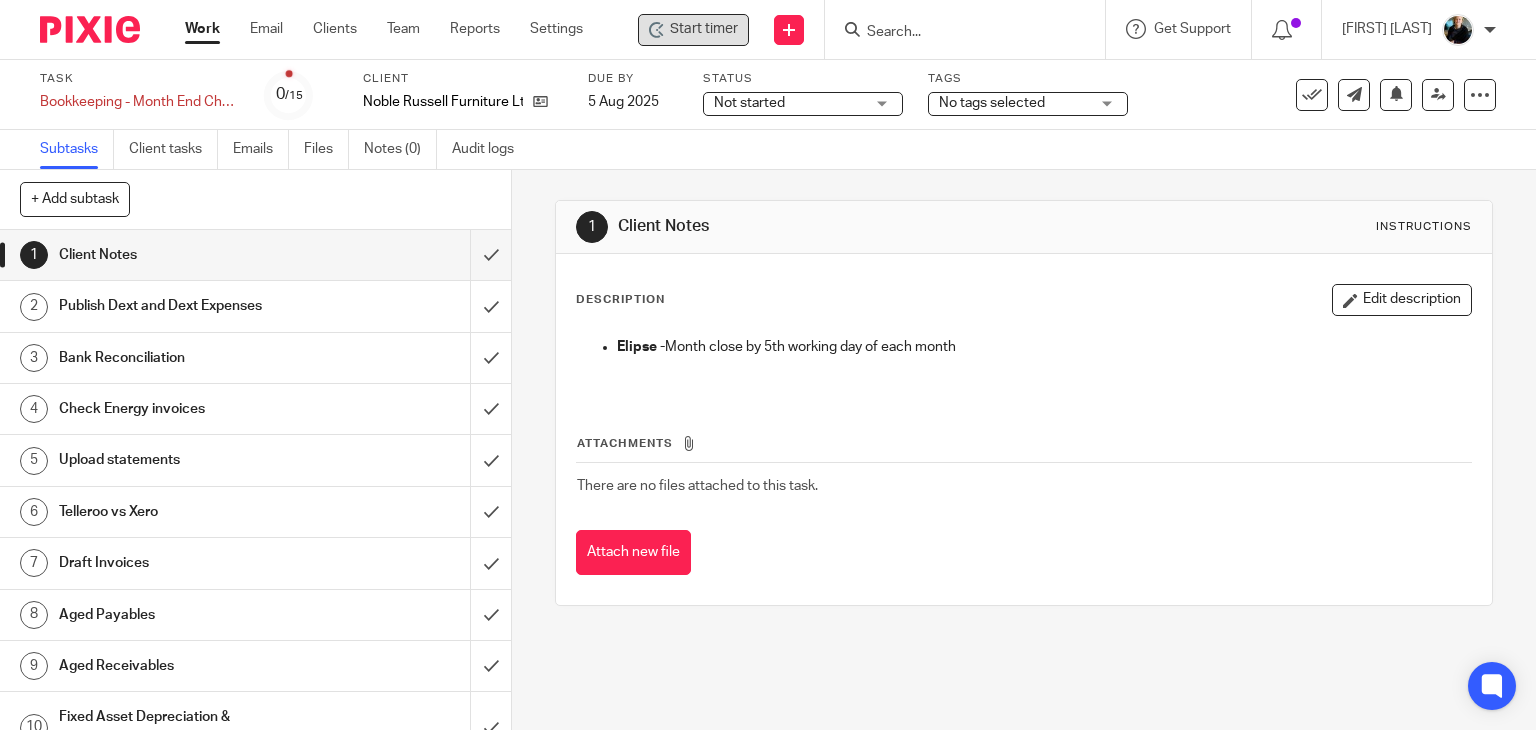 click on "Start timer" at bounding box center [704, 29] 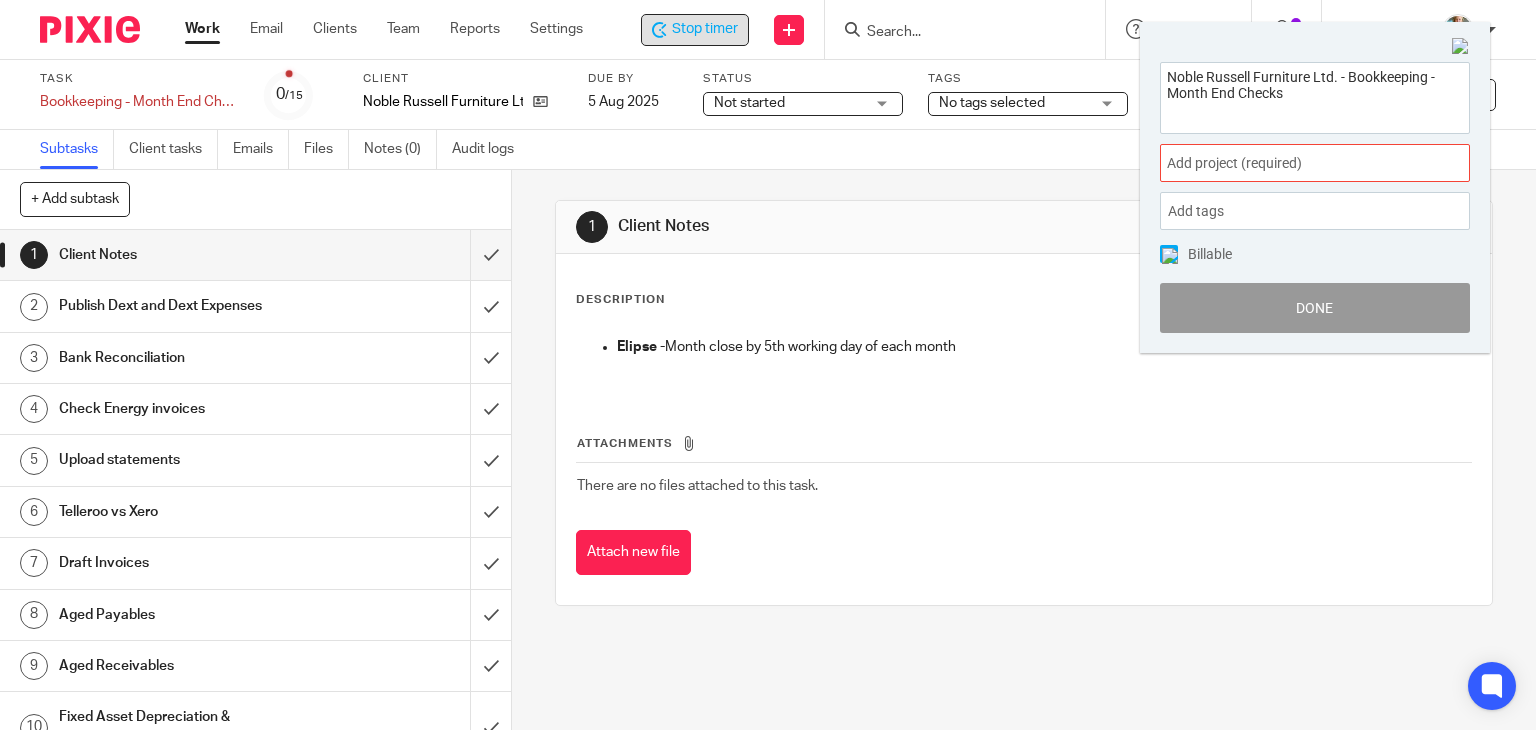 click on "Add project (required) :" at bounding box center (1293, 163) 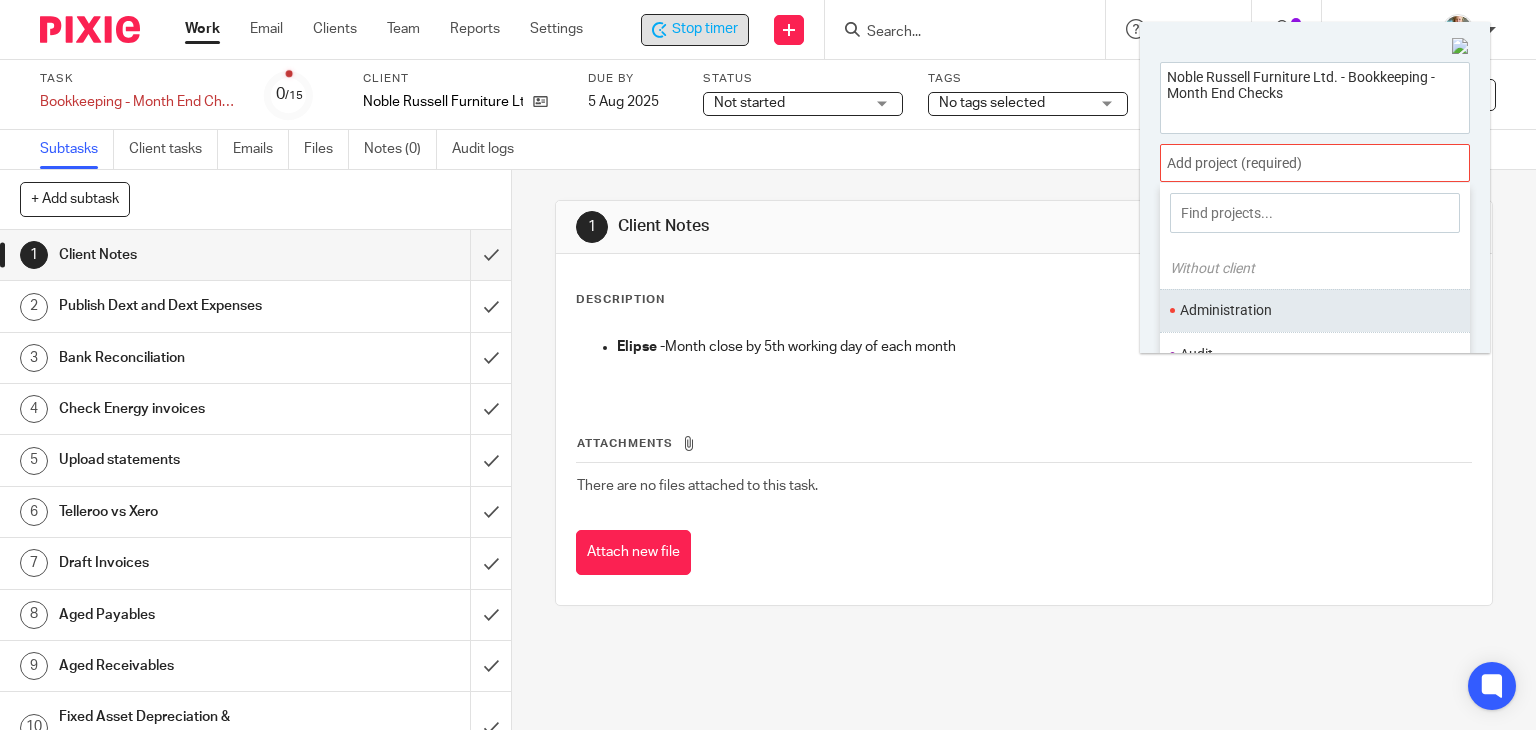 scroll, scrollTop: 100, scrollLeft: 0, axis: vertical 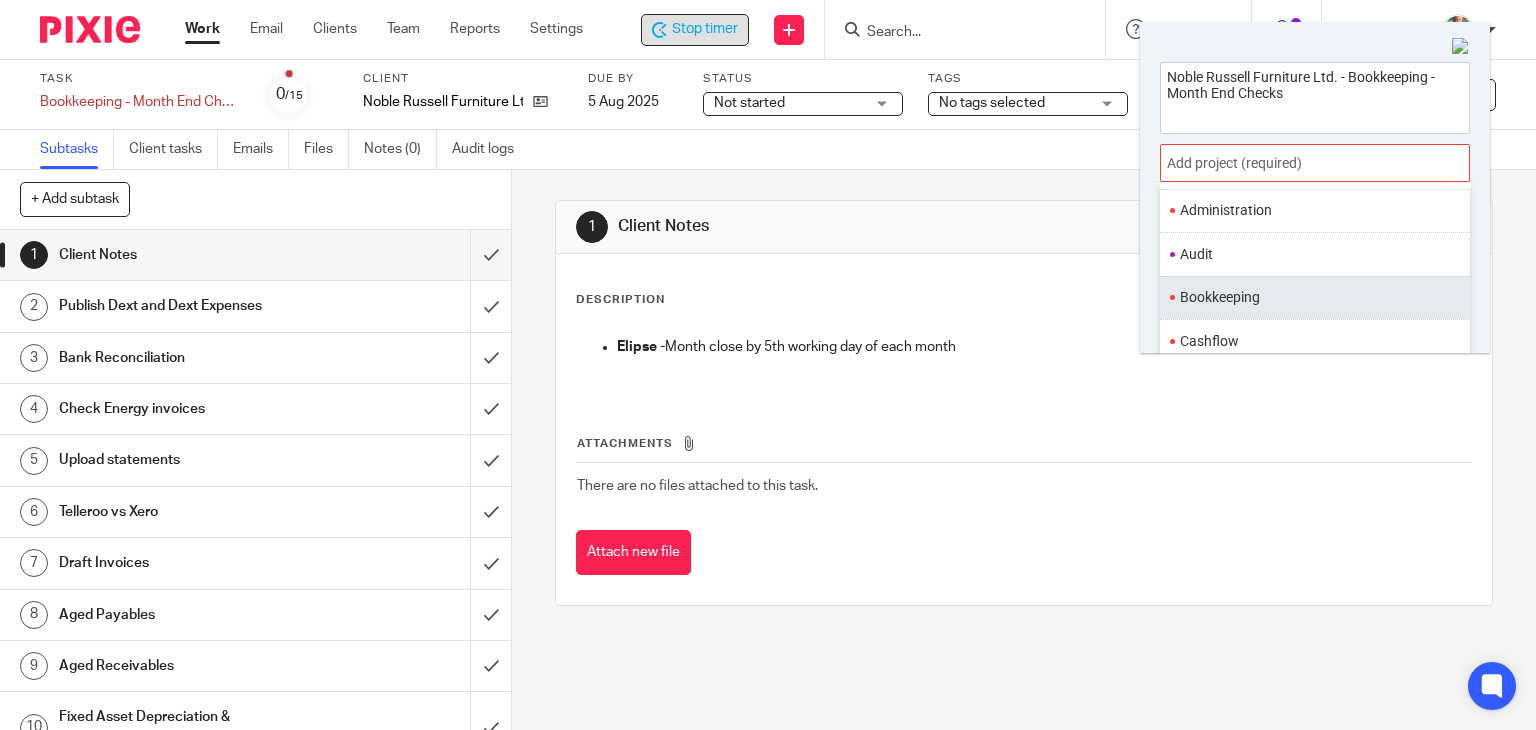 click on "Bookkeeping" at bounding box center [1310, 297] 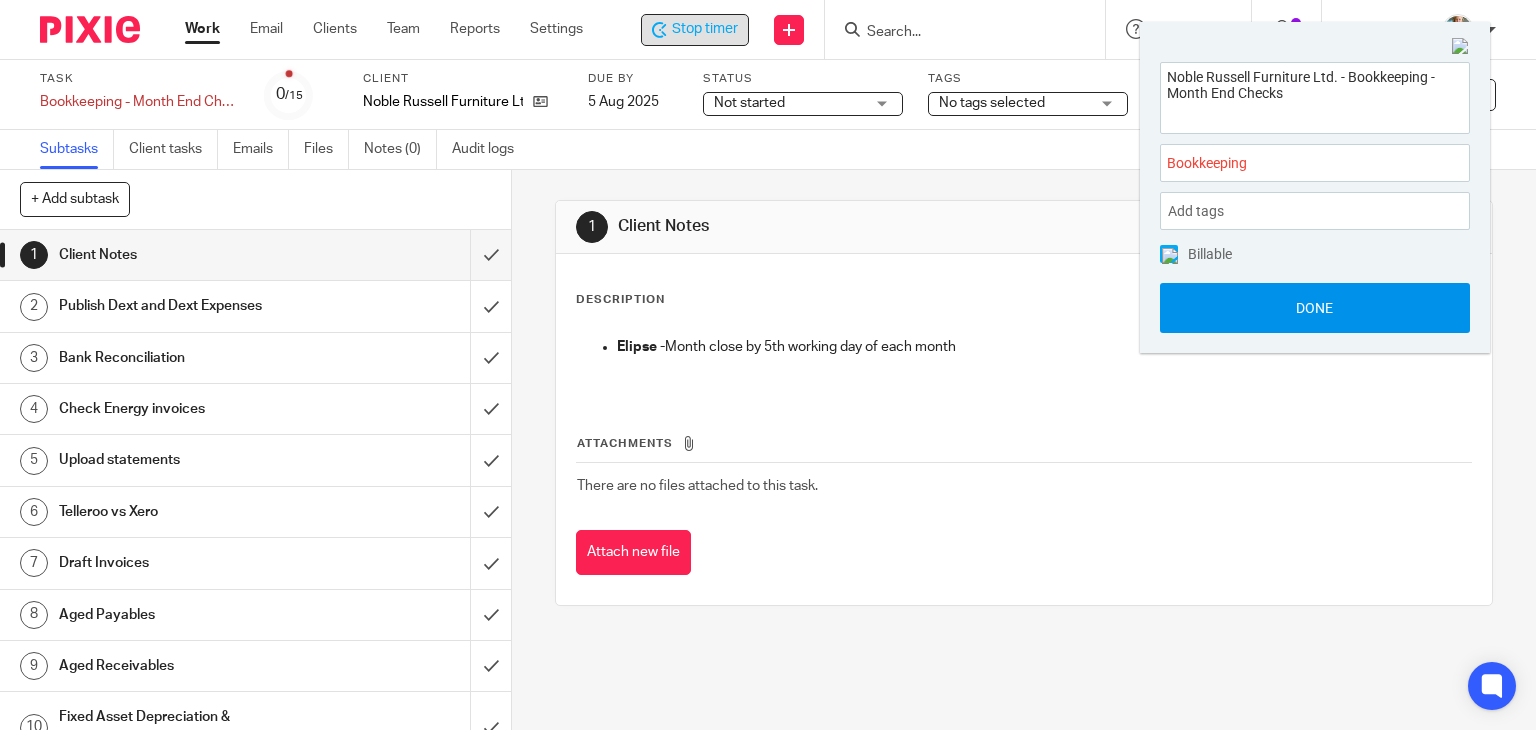 click on "Done" at bounding box center (1315, 308) 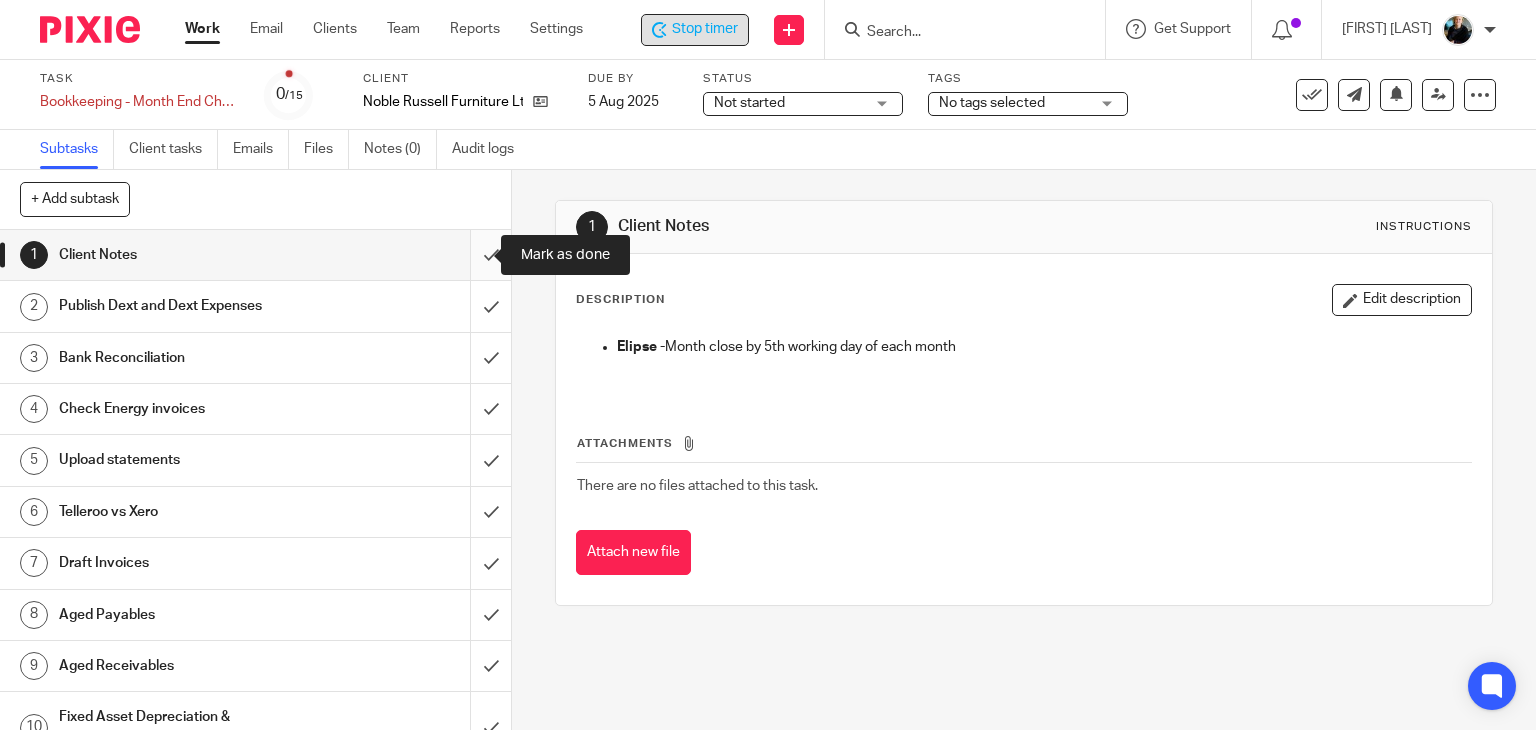 click at bounding box center (255, 255) 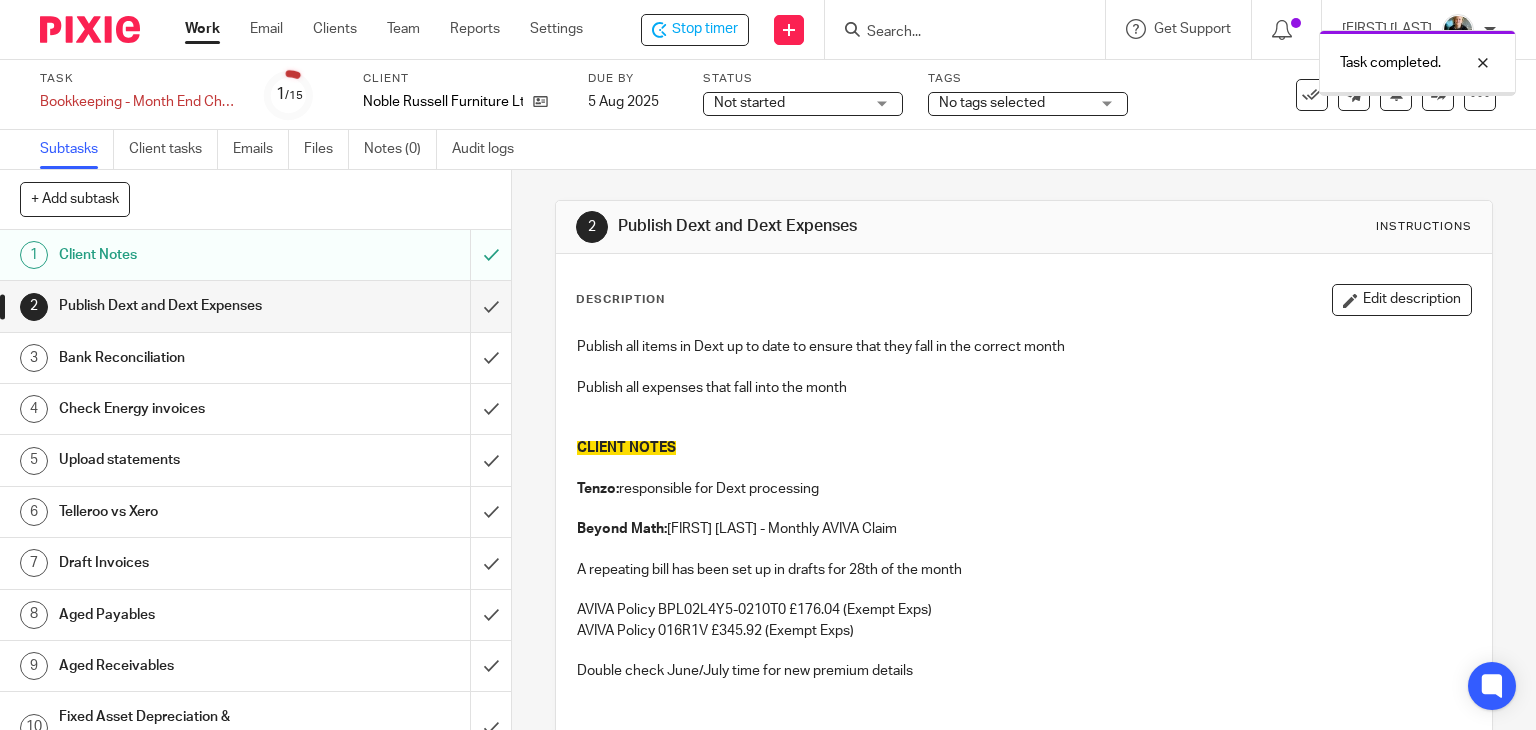 scroll, scrollTop: 0, scrollLeft: 0, axis: both 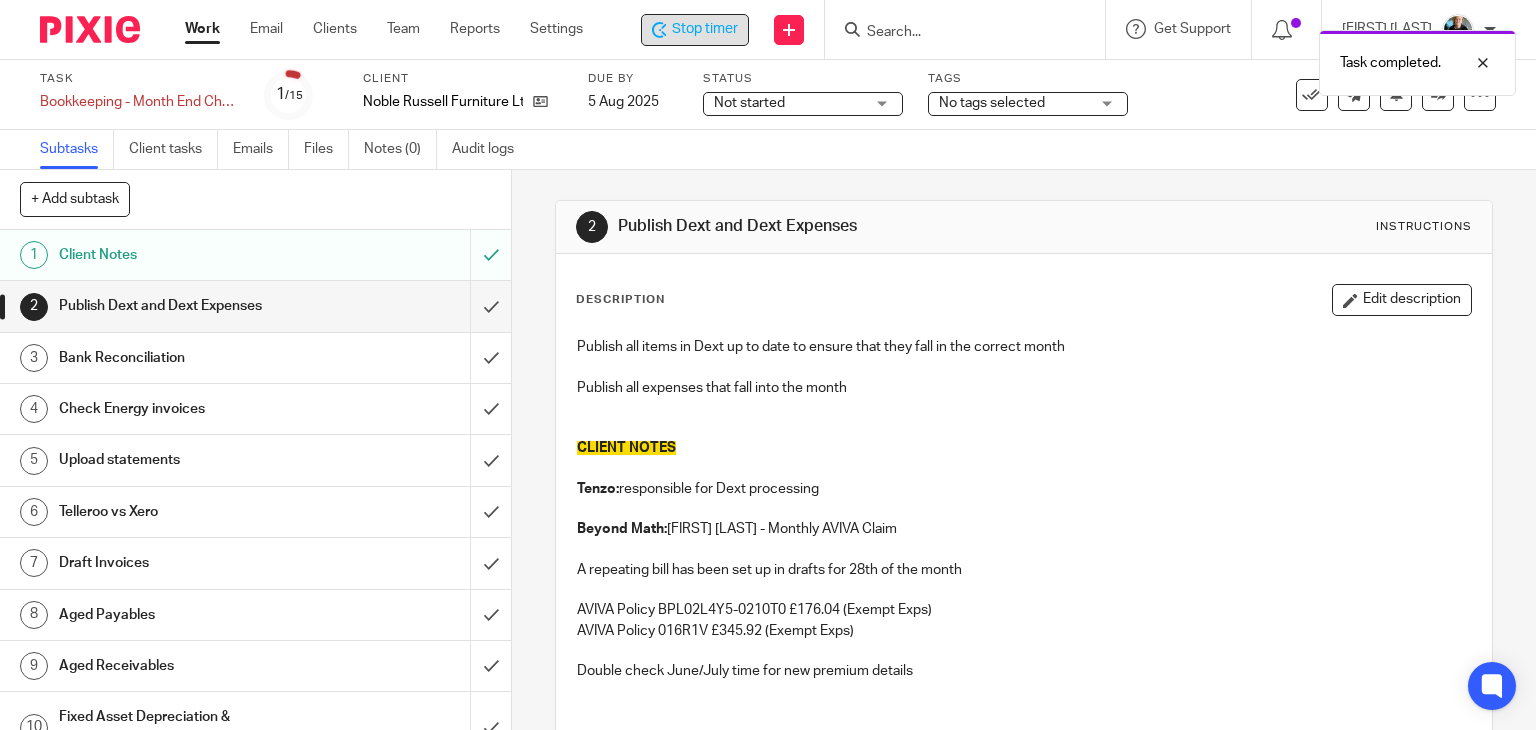 click on "Stop timer" at bounding box center (705, 29) 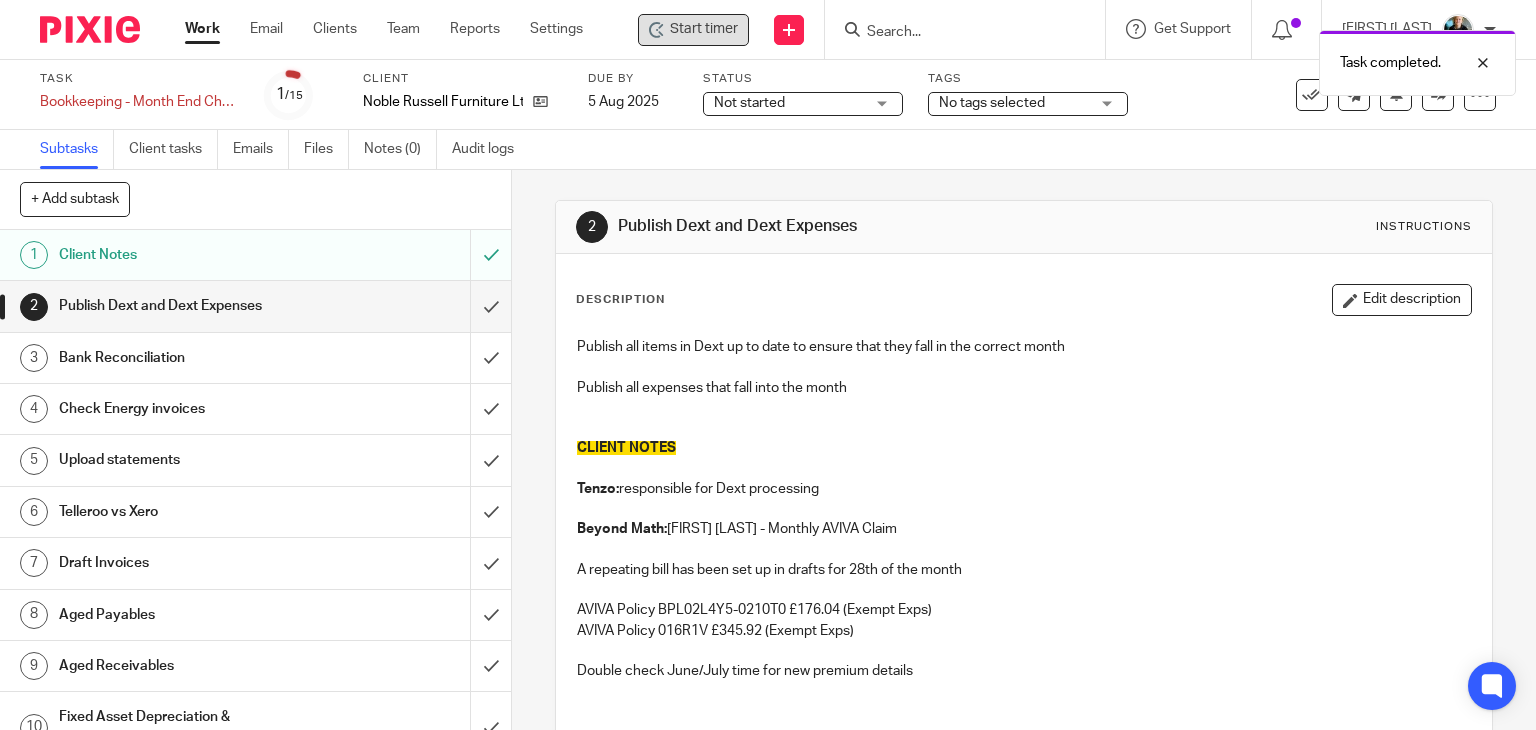 click on "Task completed." at bounding box center (1142, 58) 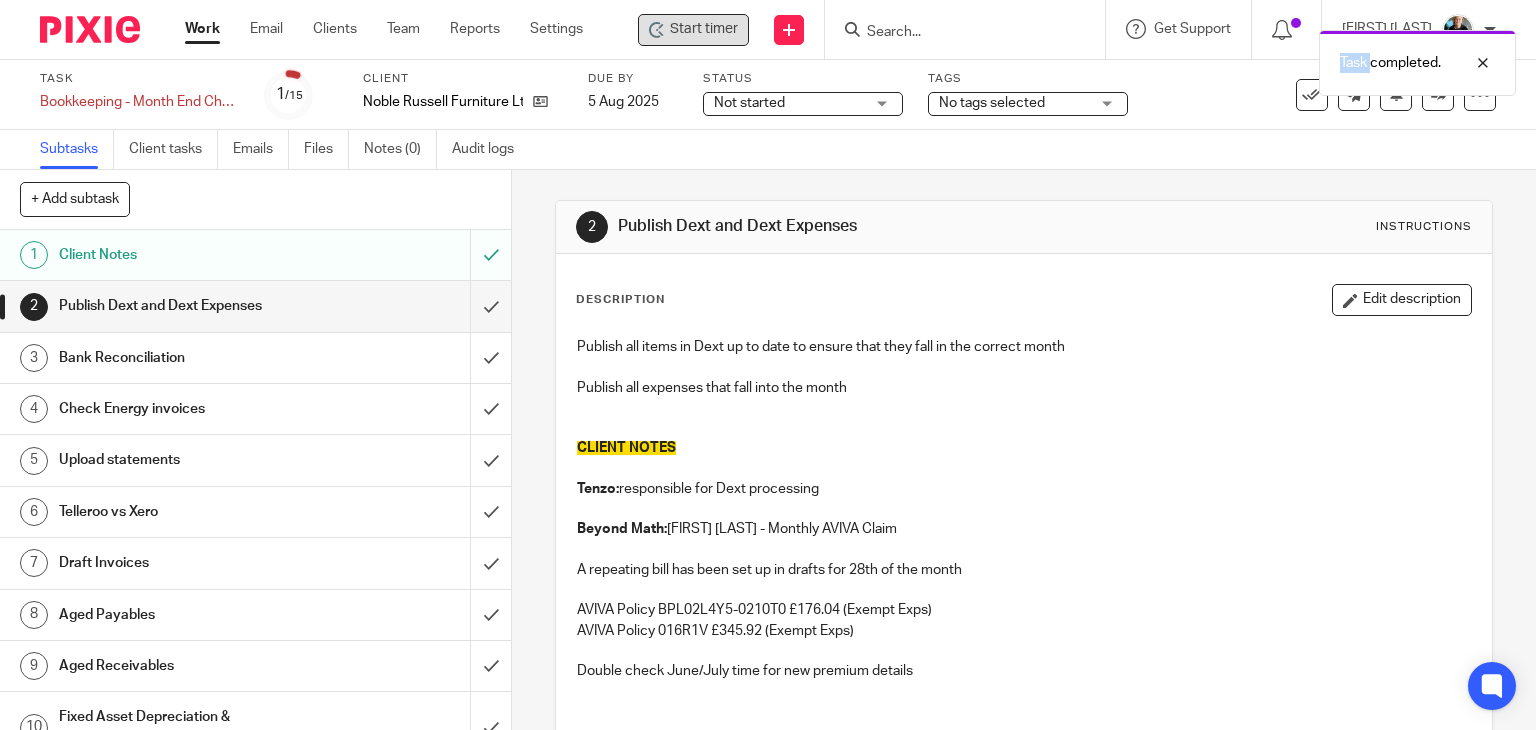 click on "Task completed." at bounding box center [1142, 58] 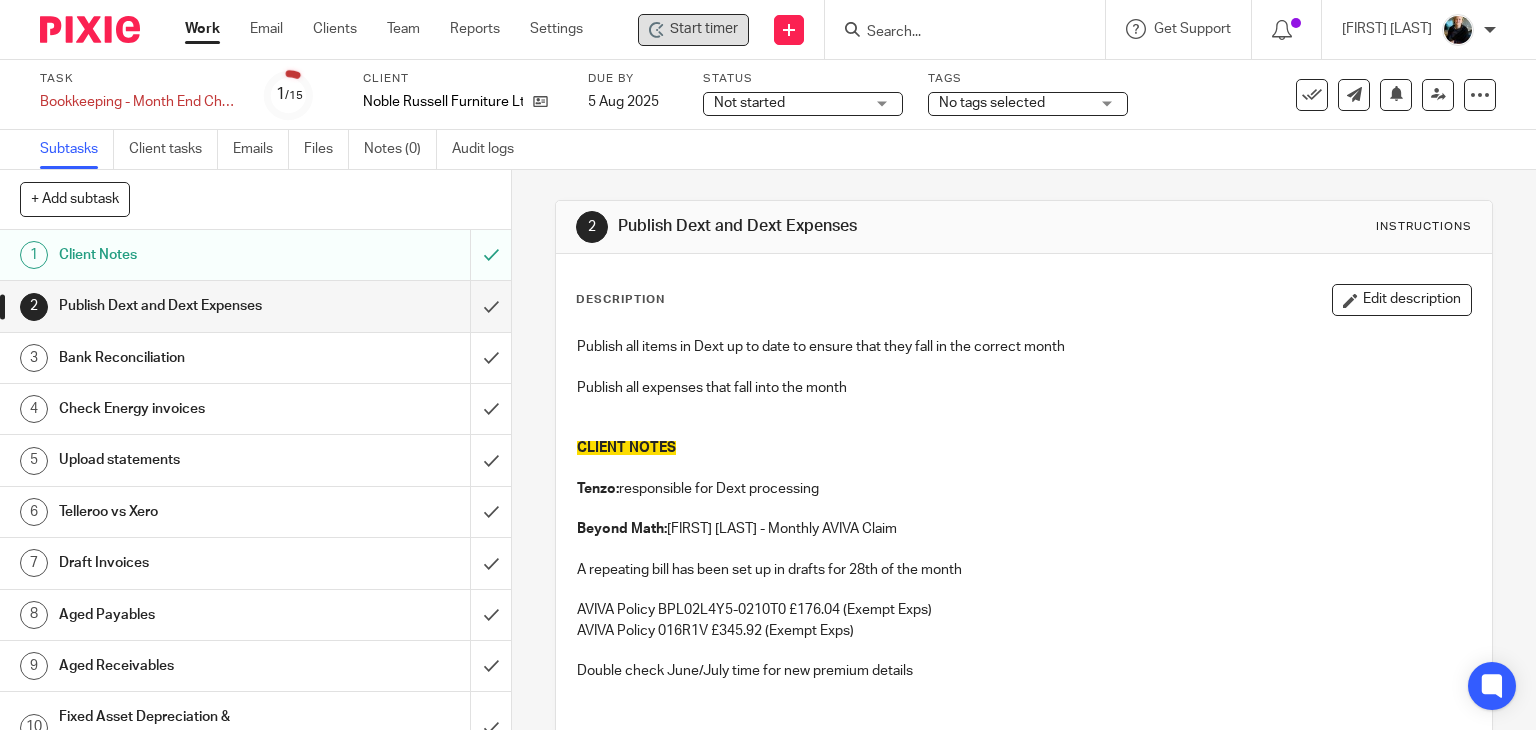 click on "Task completed." at bounding box center [1142, 58] 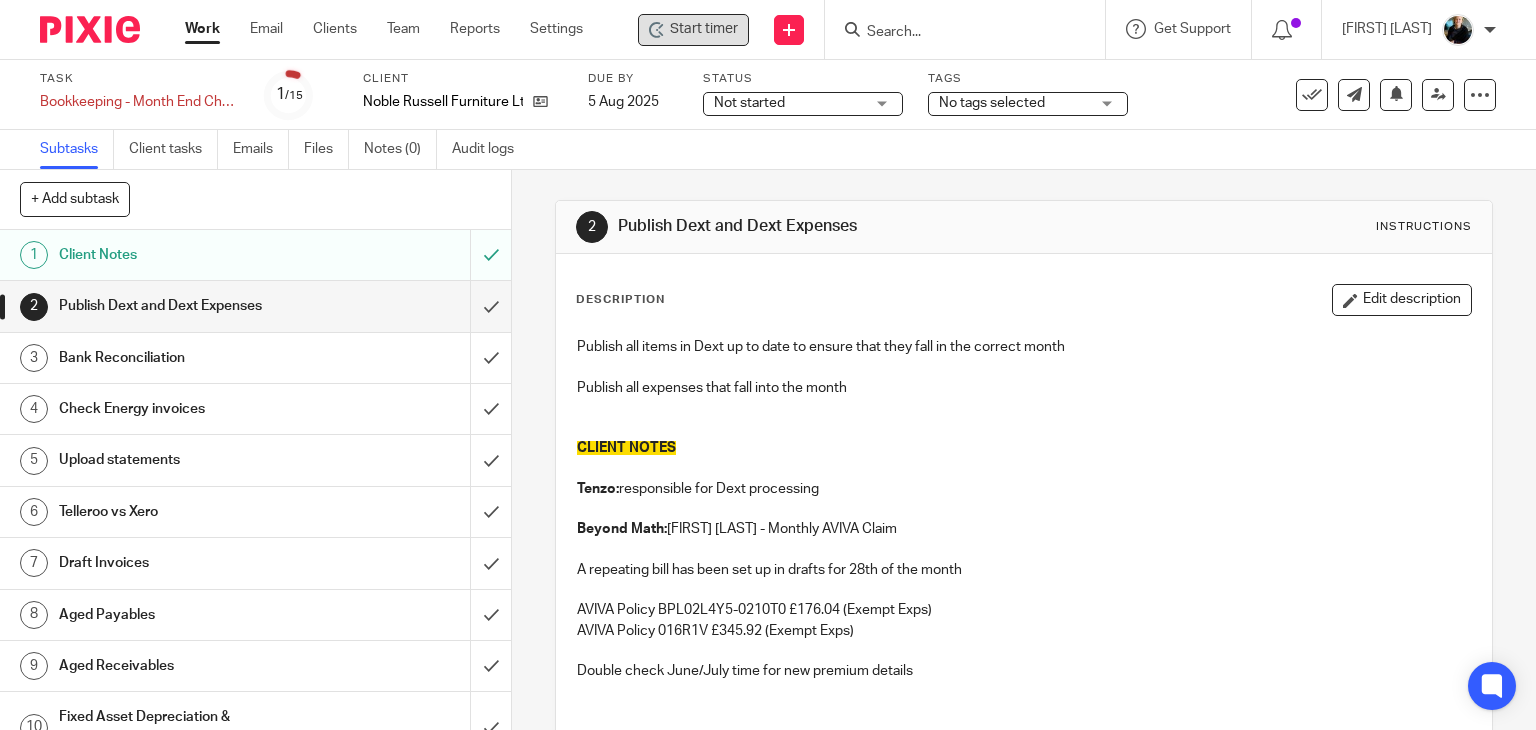 click at bounding box center (955, 33) 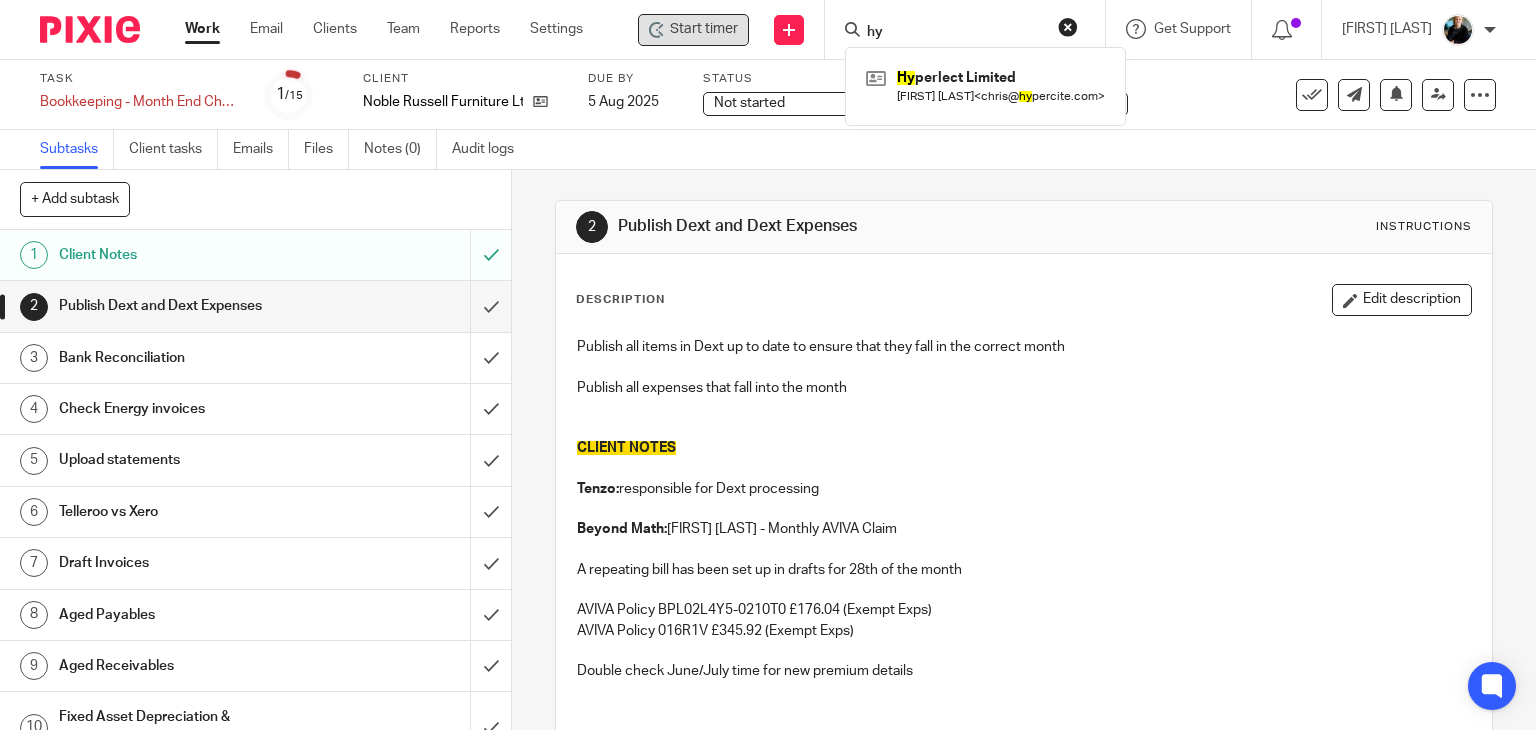 type on "hy" 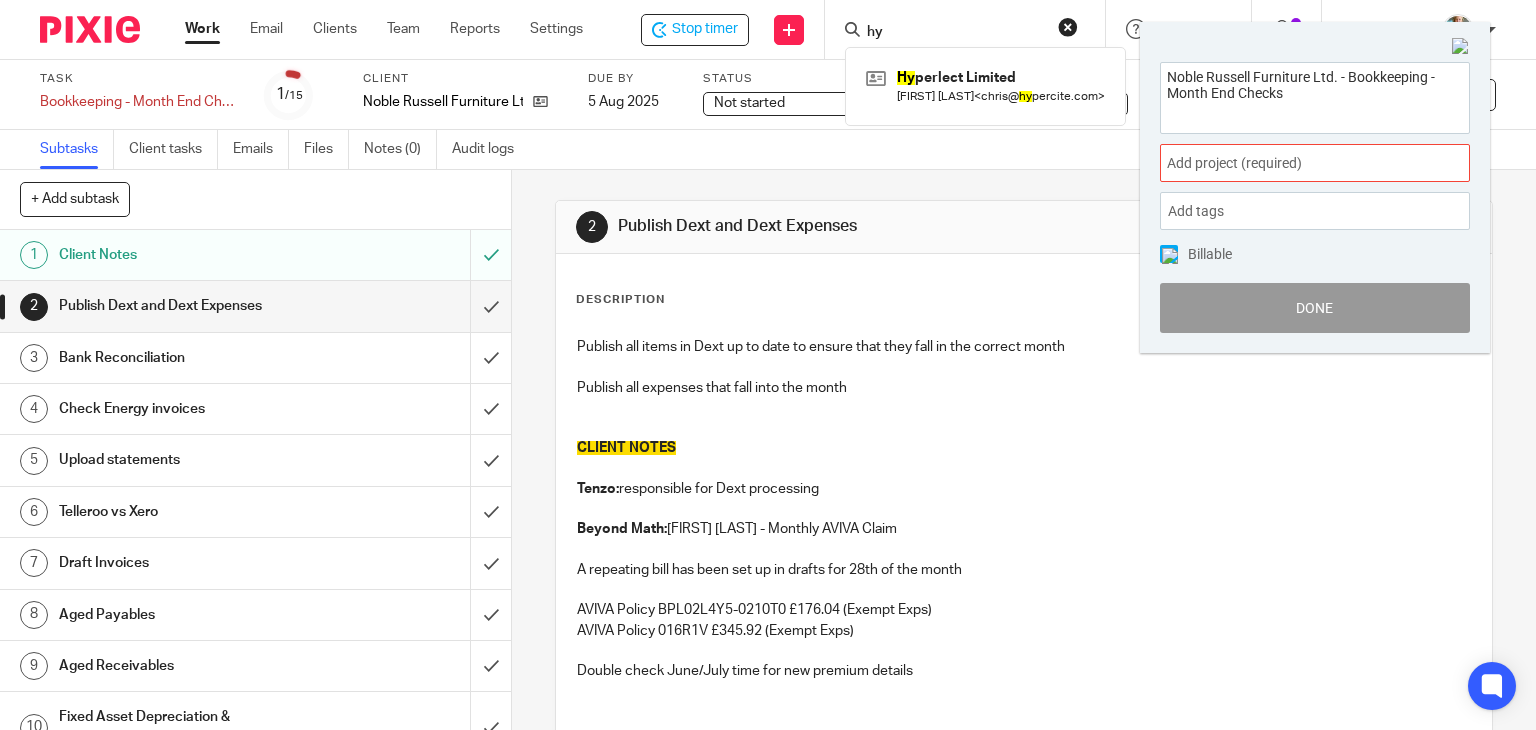 click on "Add project (required) :" at bounding box center [1293, 163] 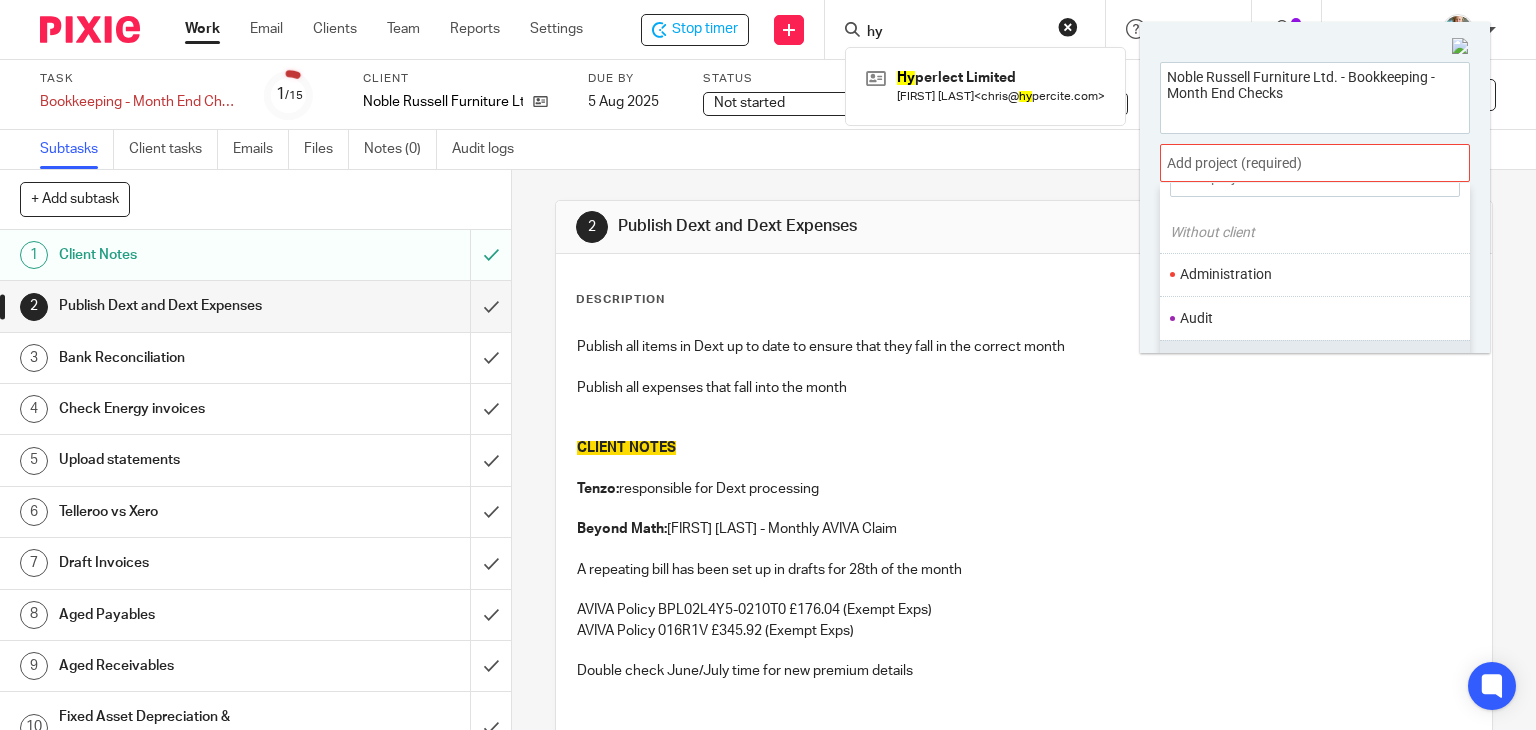 scroll, scrollTop: 100, scrollLeft: 0, axis: vertical 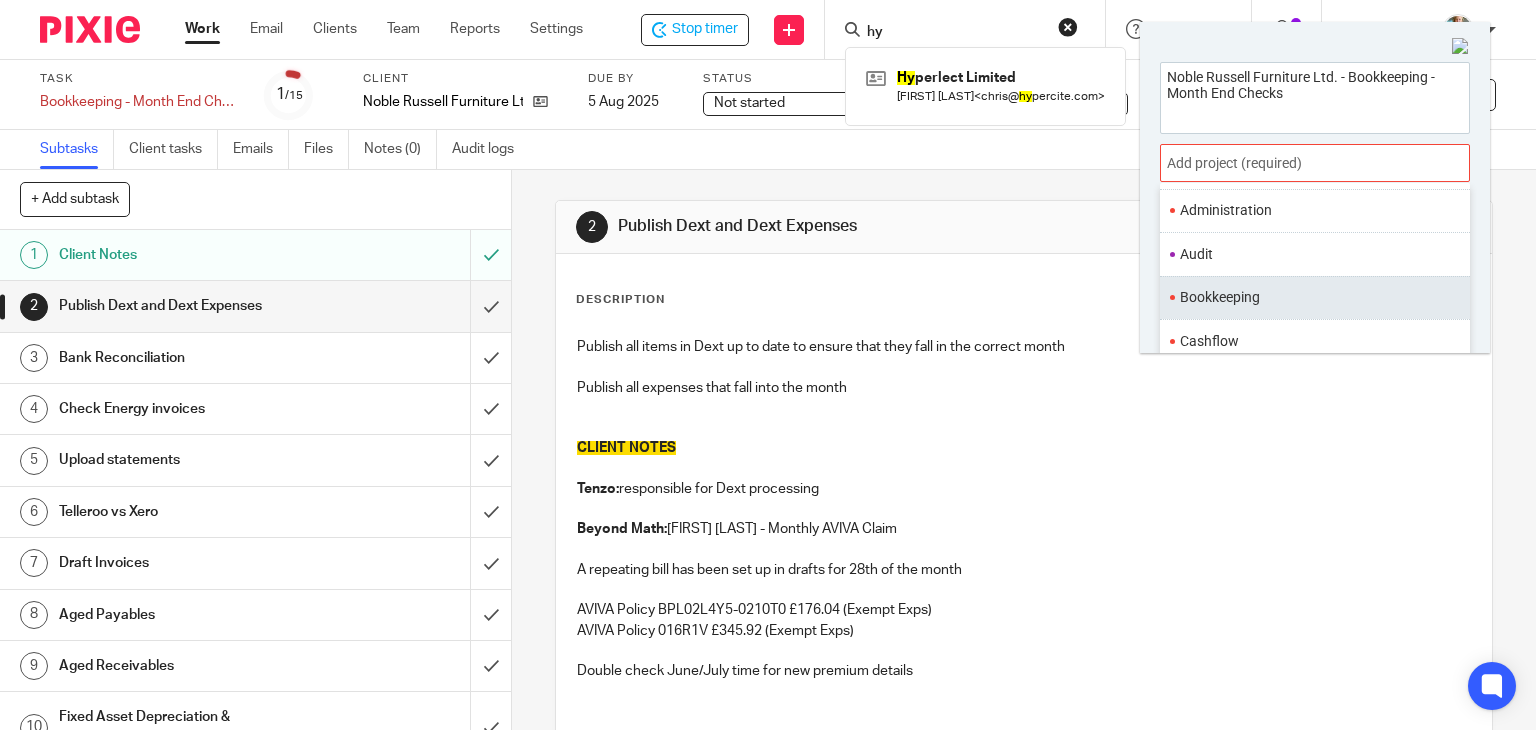 click on "Bookkeeping" at bounding box center (1310, 297) 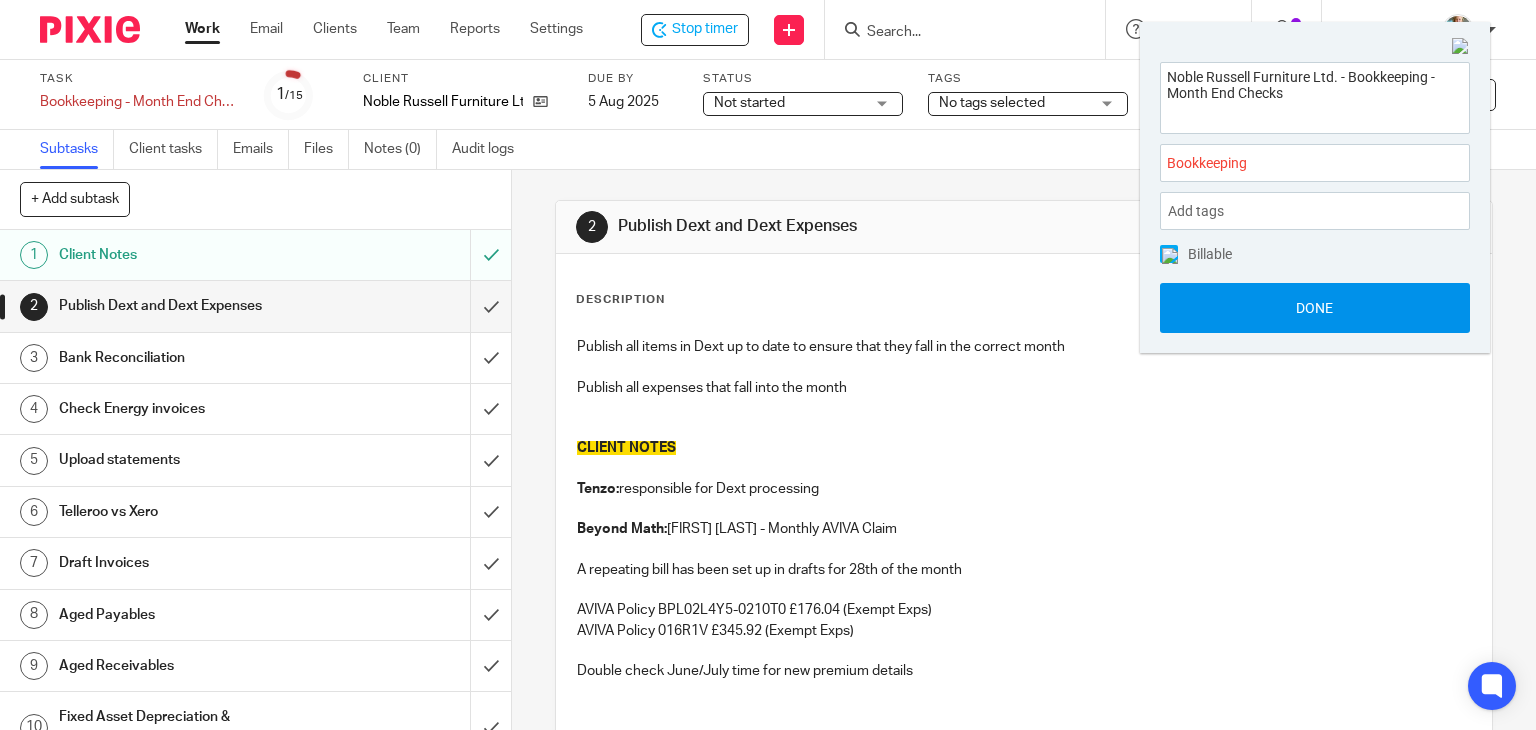 click on "Done" at bounding box center (1315, 308) 